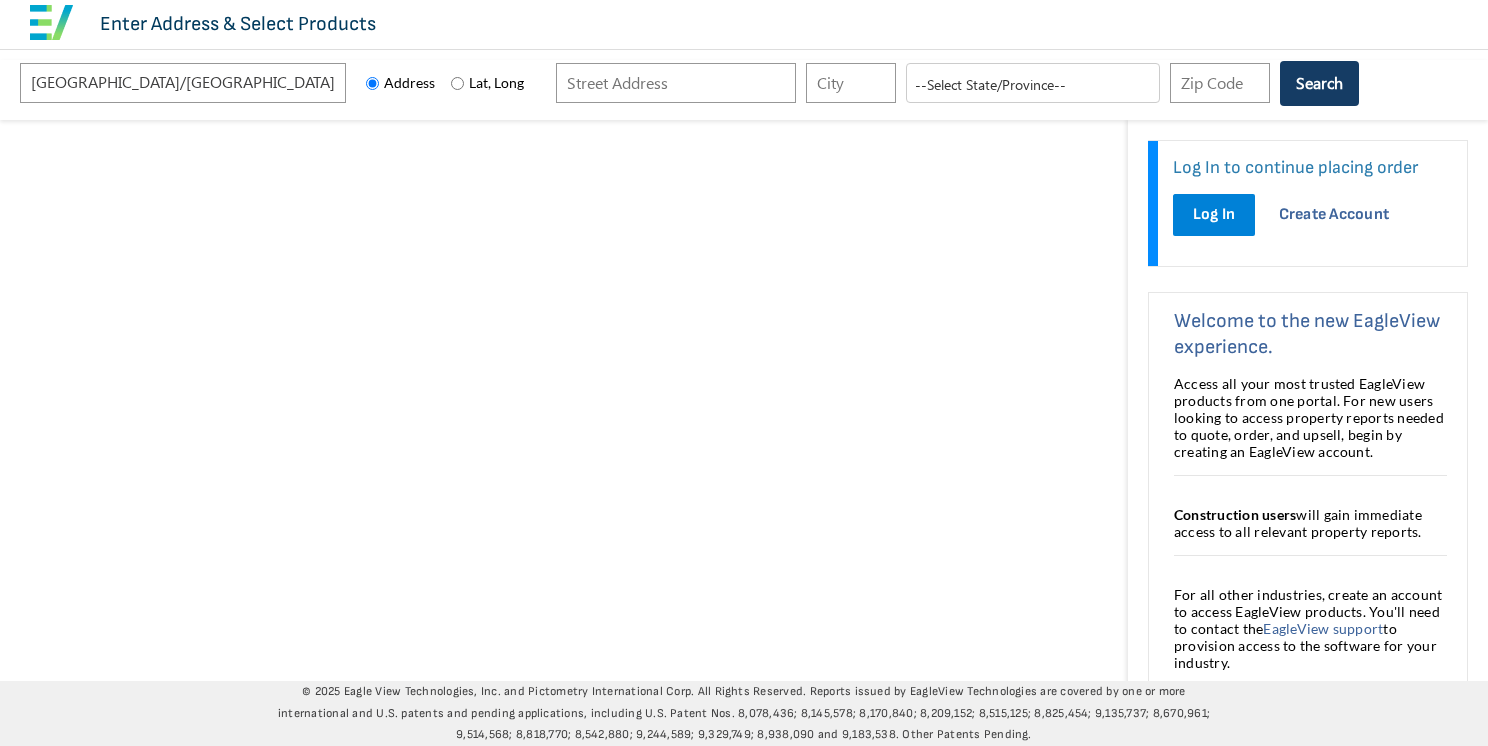 scroll, scrollTop: 0, scrollLeft: 0, axis: both 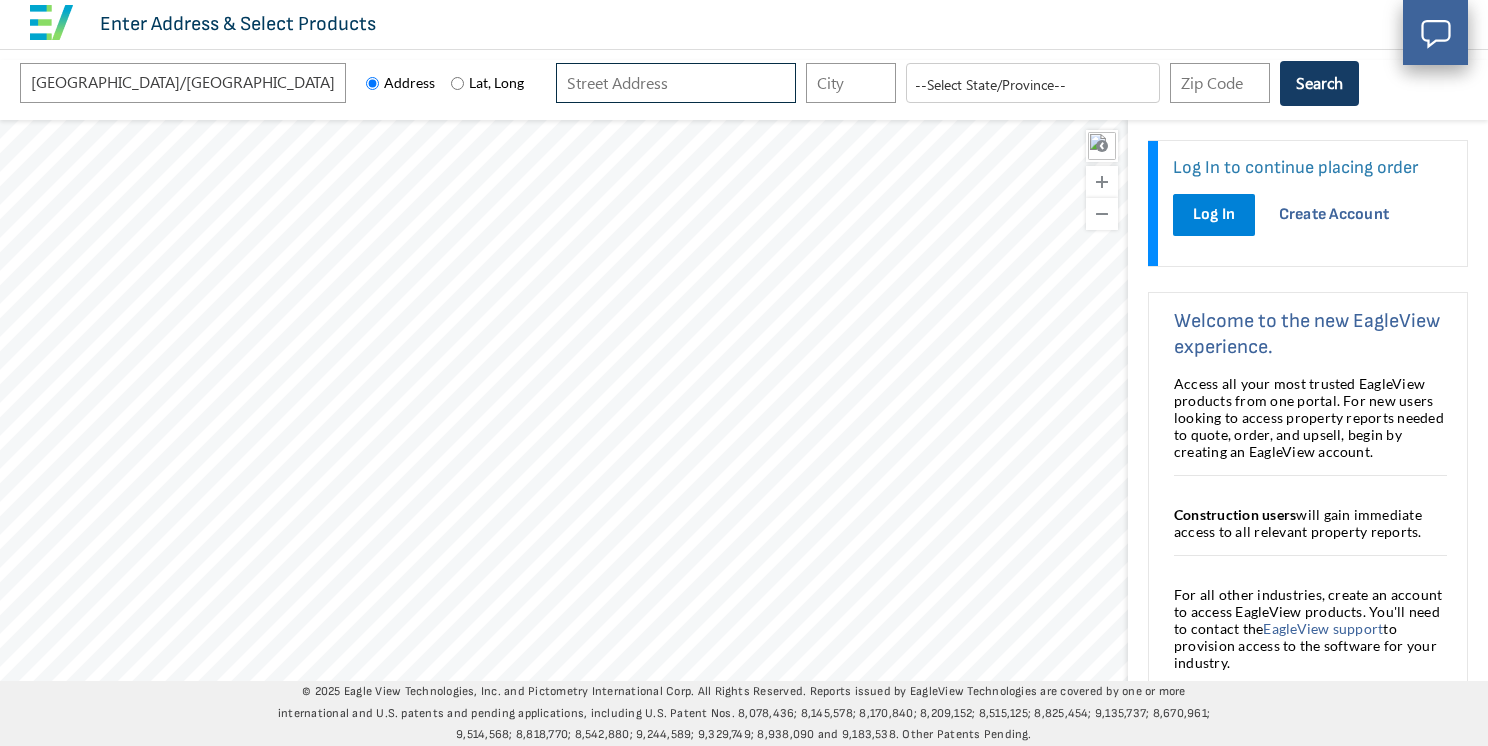 click at bounding box center (676, 83) 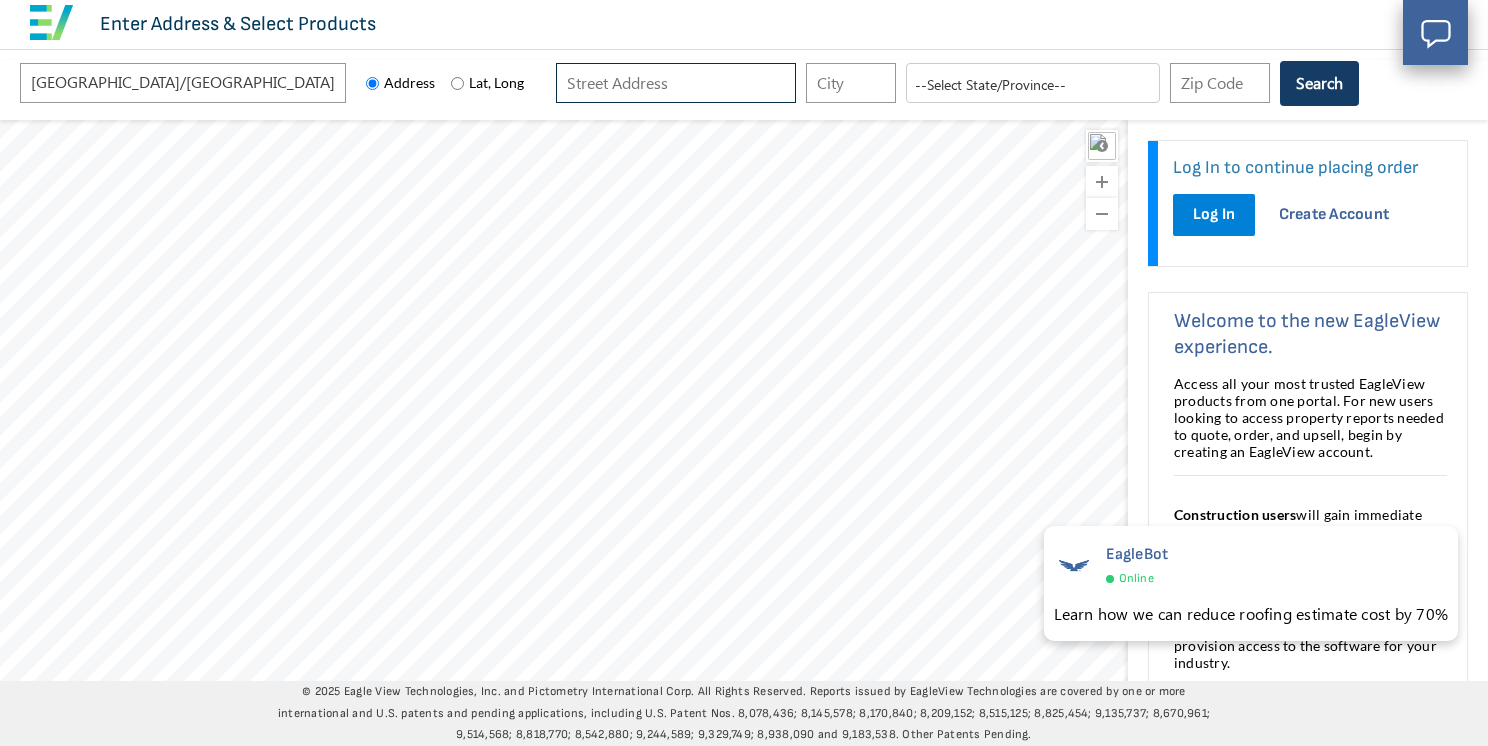 click at bounding box center (676, 83) 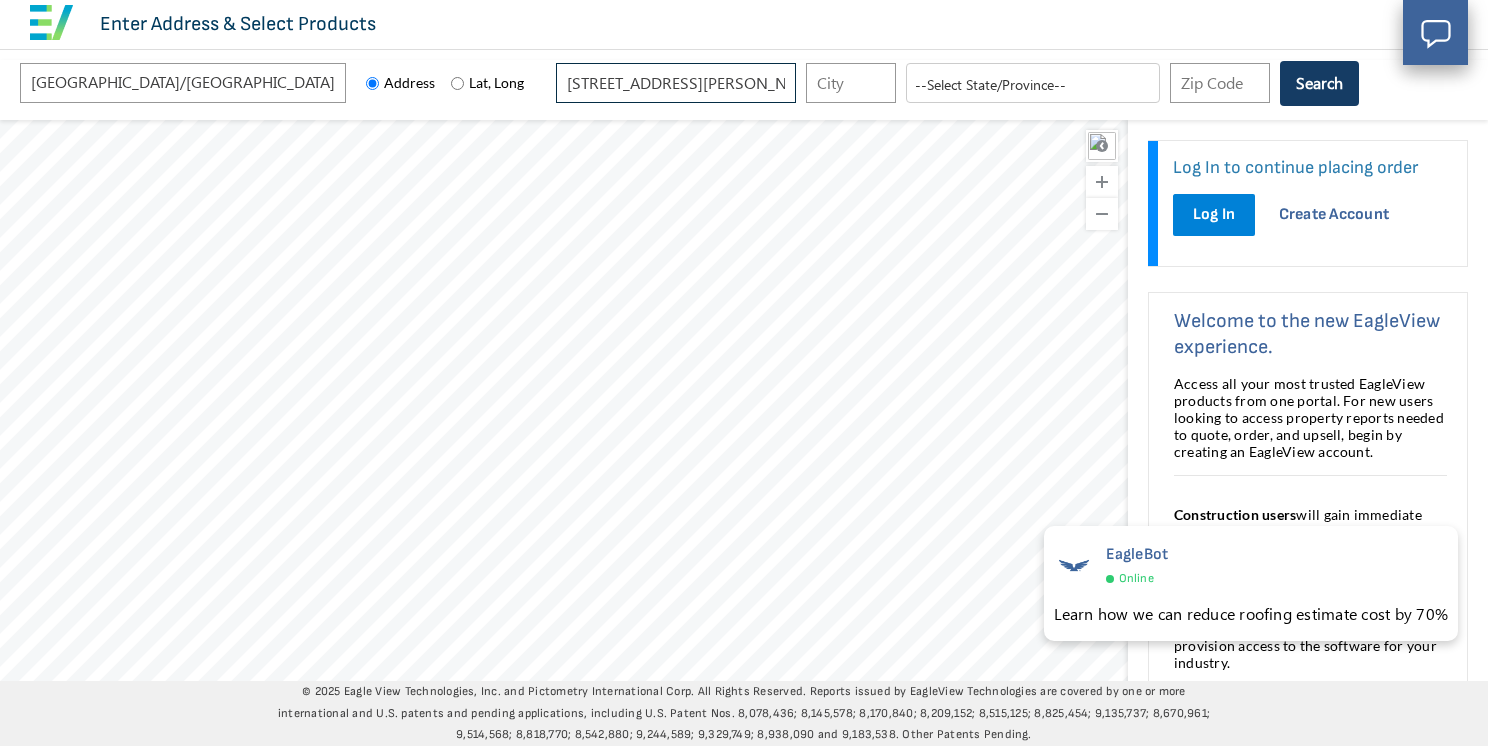 type on "[STREET_ADDRESS][PERSON_NAME]" 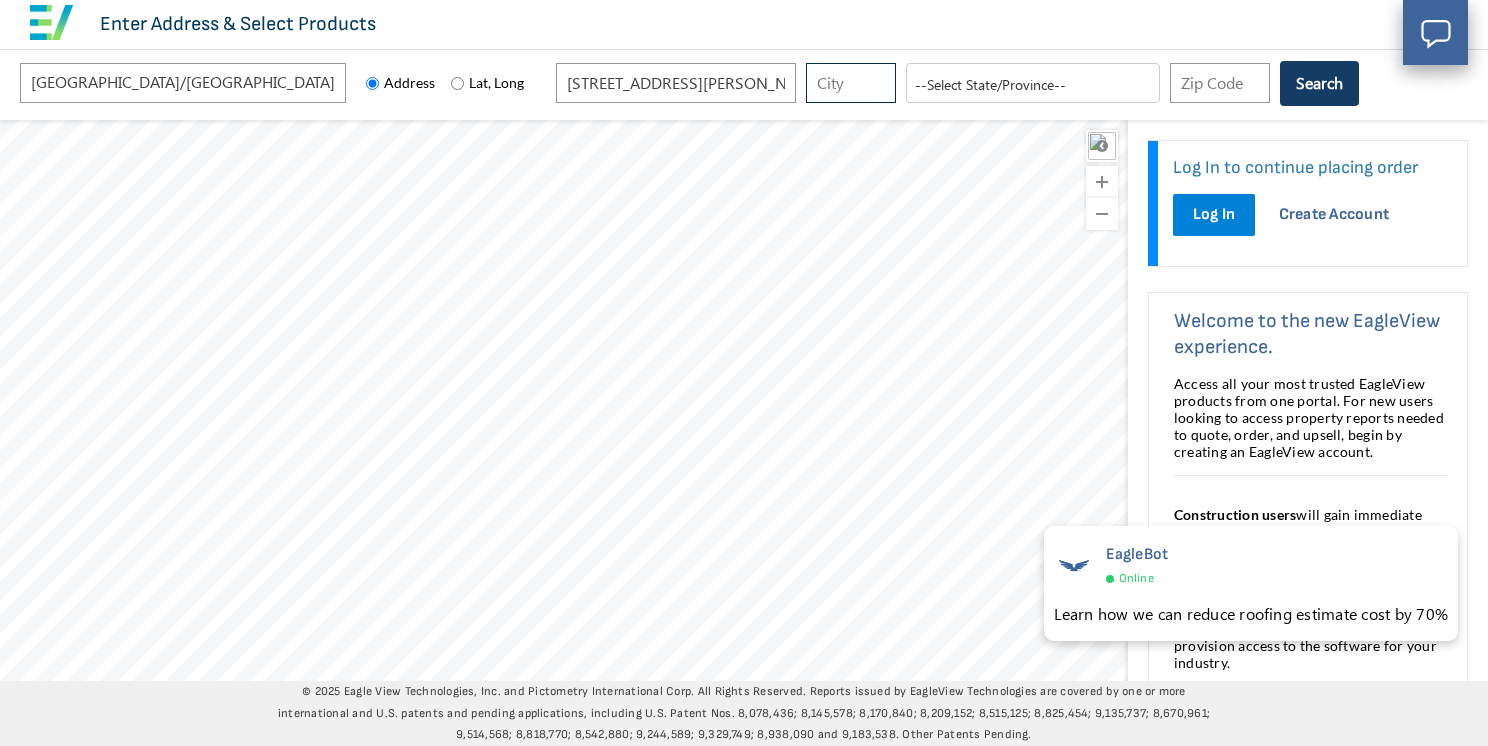 click at bounding box center (851, 83) 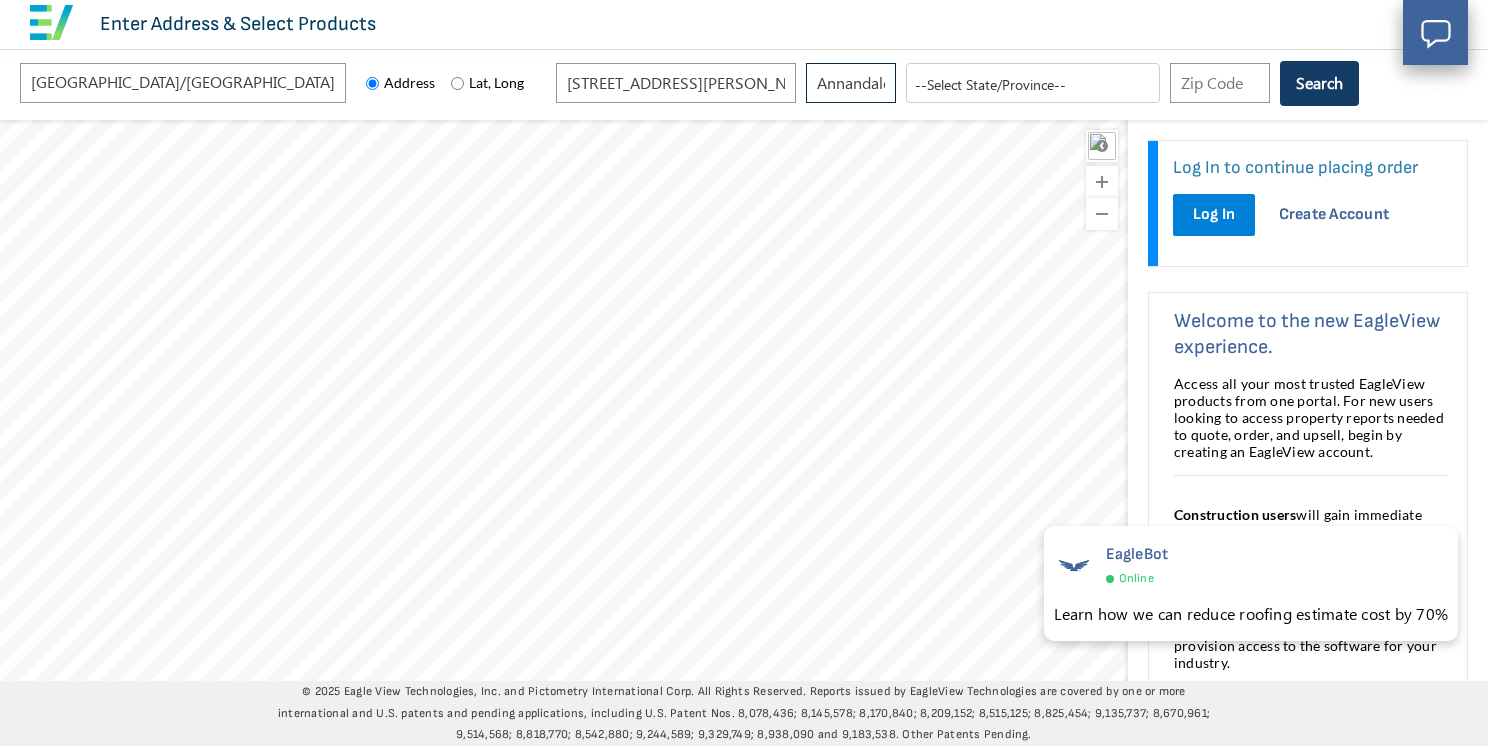 scroll, scrollTop: 0, scrollLeft: 6, axis: horizontal 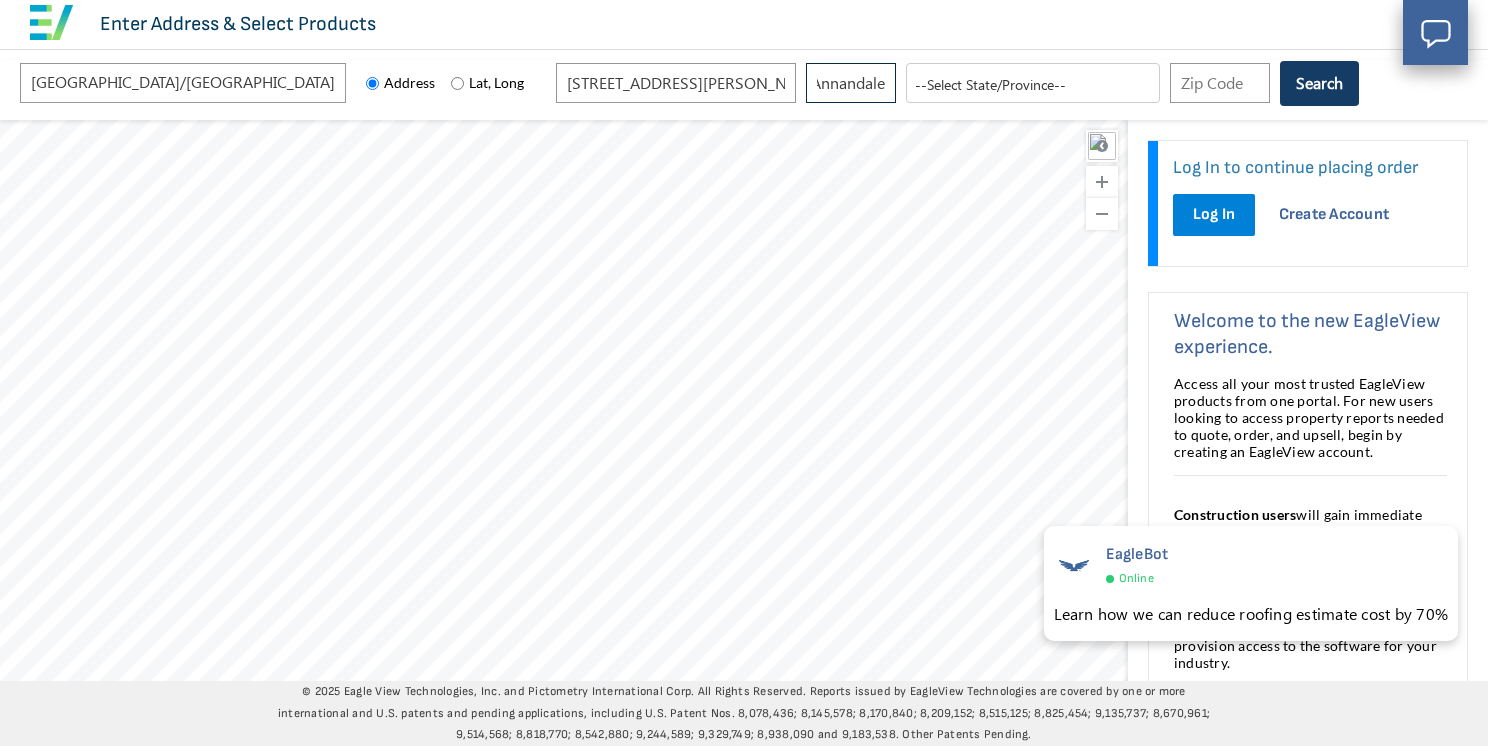 type on "Annandale" 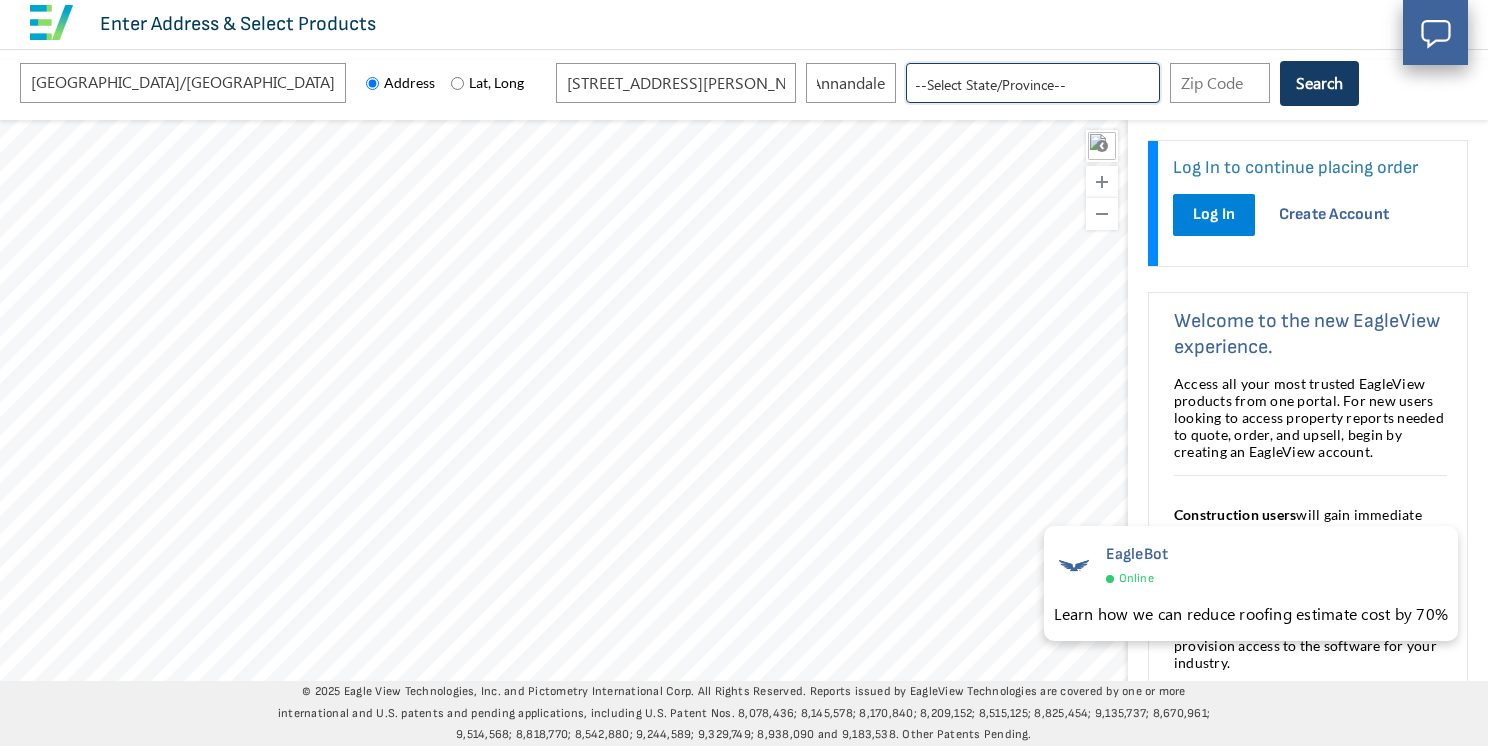 scroll, scrollTop: 0, scrollLeft: 0, axis: both 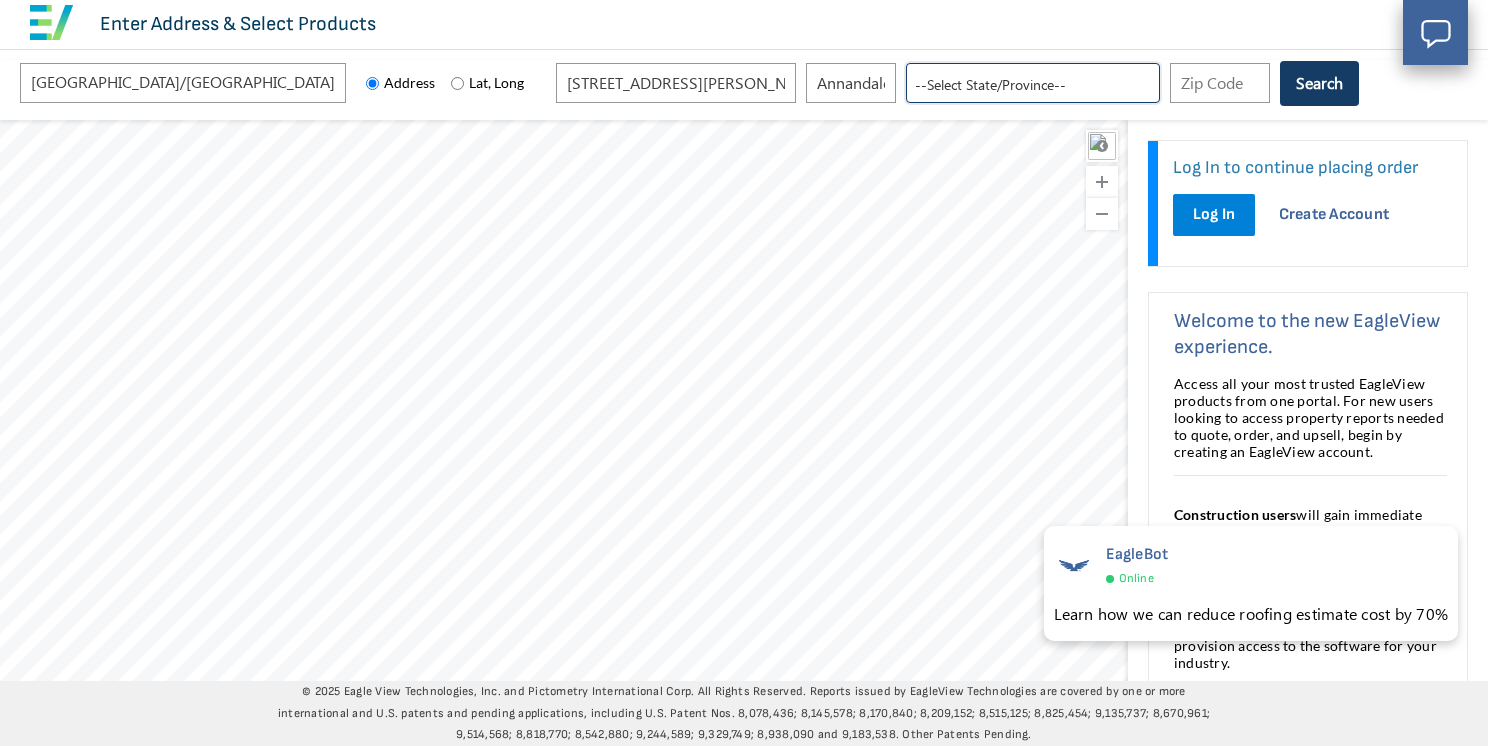 click on "--Select State/Province--
[US_STATE]
[US_STATE]
[US_STATE]
[US_STATE]
[US_STATE]
[US_STATE]
[US_STATE]
[US_STATE]
[US_STATE]
[US_STATE]
[US_STATE]
[US_STATE]
[US_STATE]
[US_STATE]
[US_STATE]
[US_STATE]
[US_STATE]
[US_STATE]
[US_STATE]
[US_STATE]
[US_STATE]
[US_STATE]
[US_STATE]
[US_STATE]" at bounding box center (1033, 83) 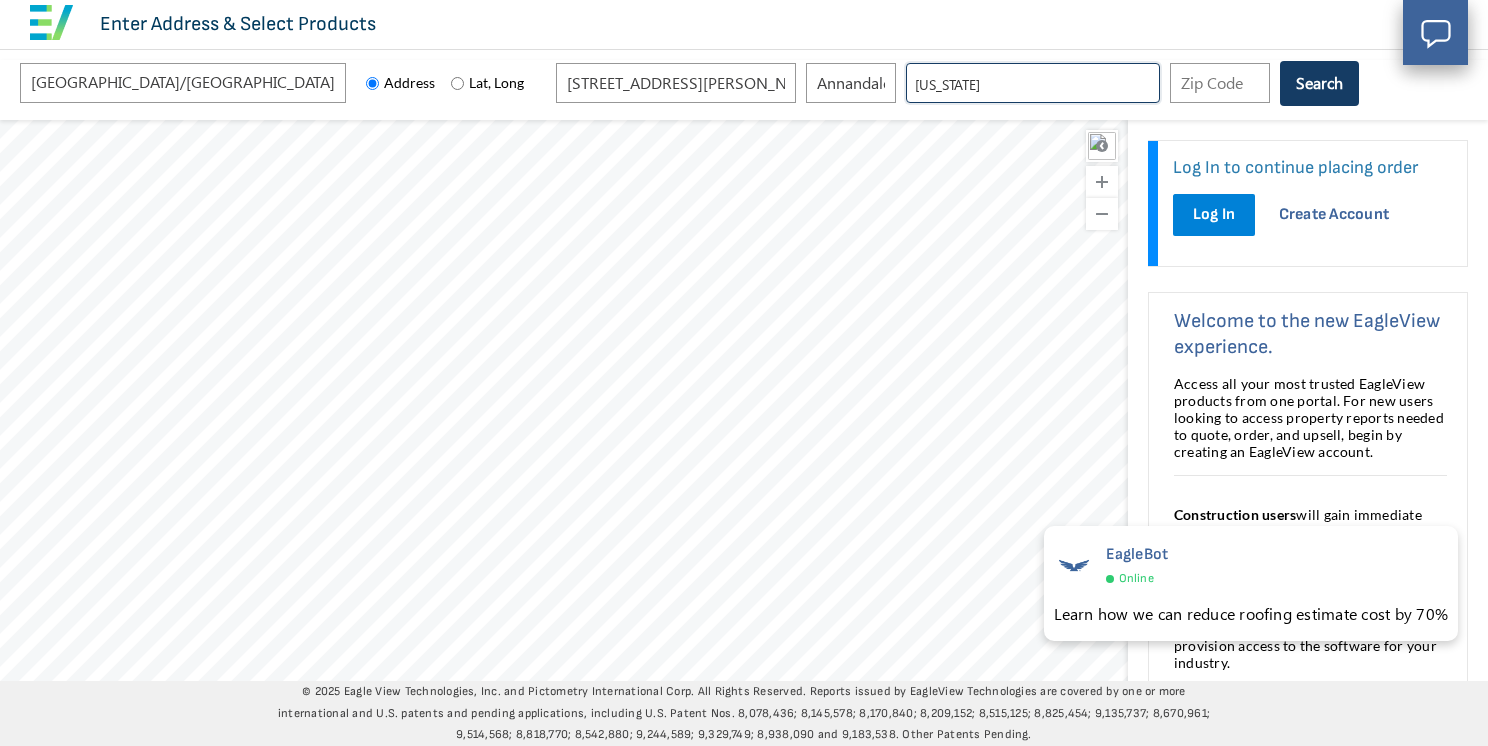 click on "--Select State/Province--
[US_STATE]
[US_STATE]
[US_STATE]
[US_STATE]
[US_STATE]
[US_STATE]
[US_STATE]
[US_STATE]
[US_STATE]
[US_STATE]
[US_STATE]
[US_STATE]
[US_STATE]
[US_STATE]
[US_STATE]
[US_STATE]
[US_STATE]
[US_STATE]
[US_STATE]
[US_STATE]
[US_STATE]
[US_STATE]
[US_STATE]
[US_STATE]" at bounding box center (1033, 83) 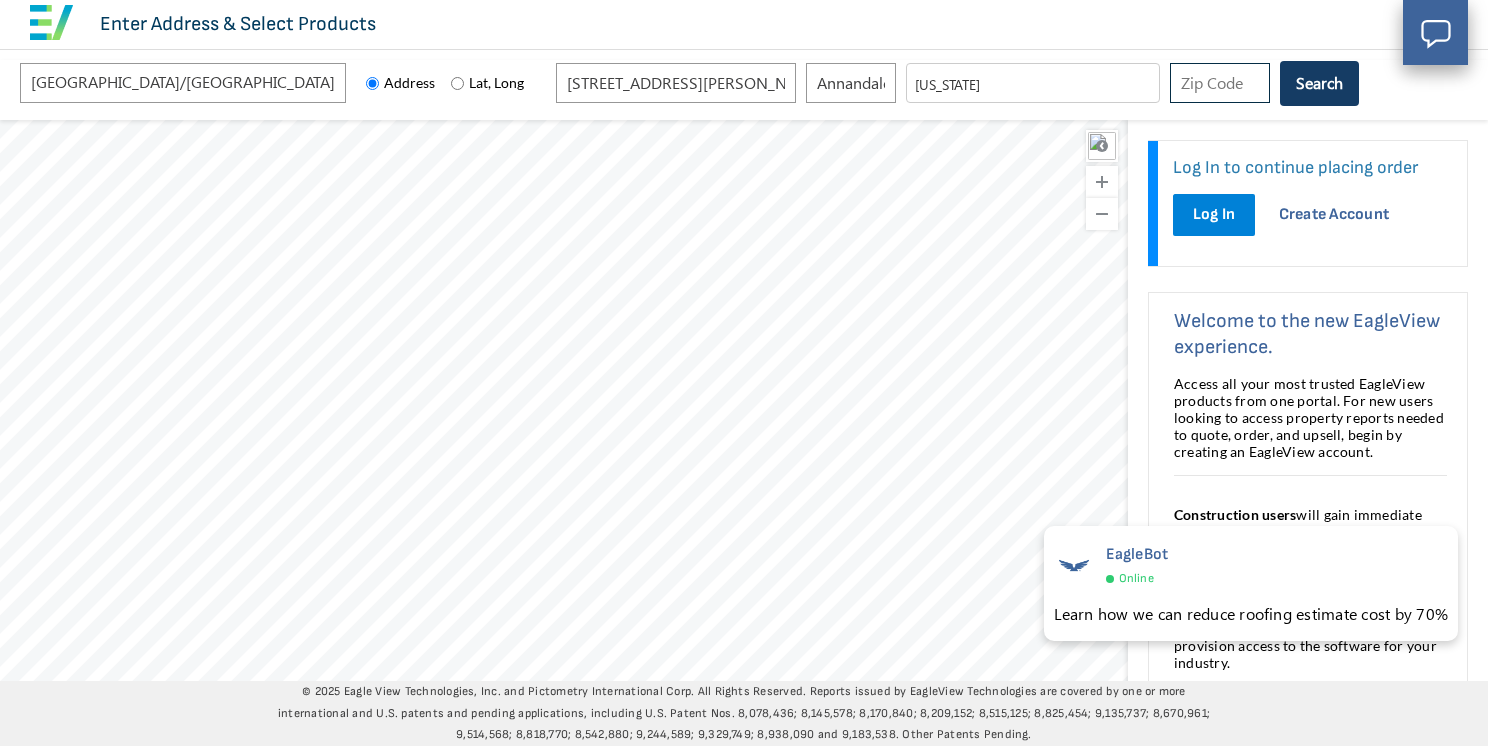 click at bounding box center (1220, 83) 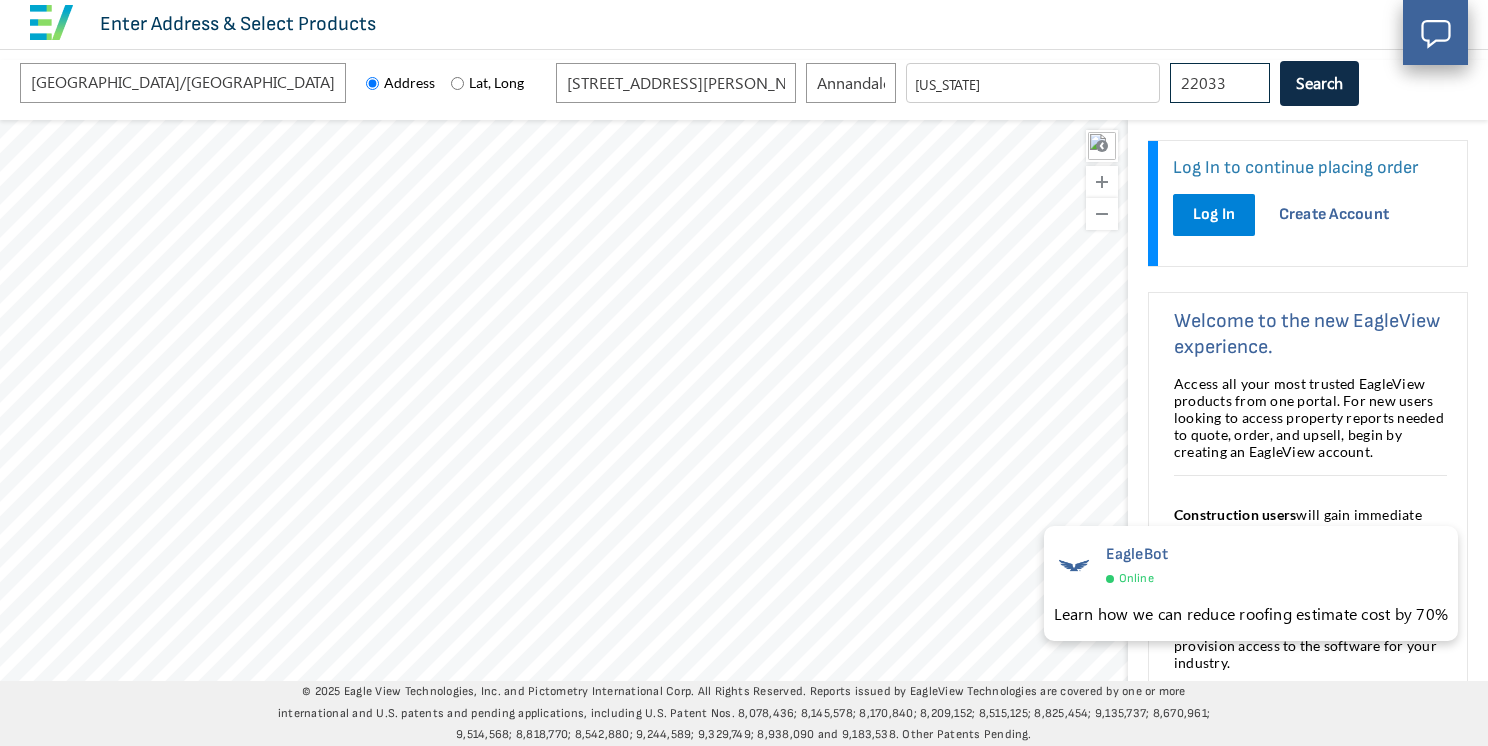 type on "22033" 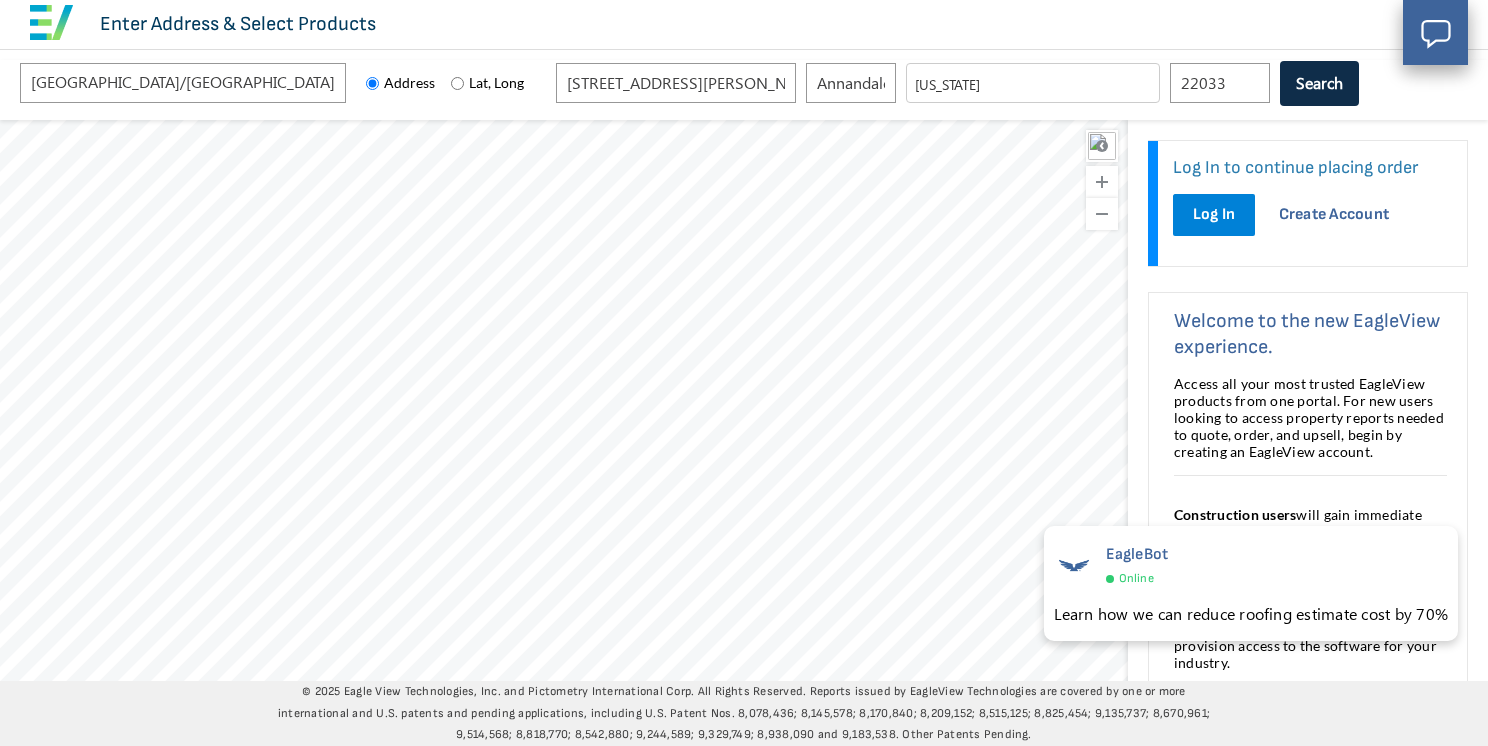 click on "Search" at bounding box center [1319, 83] 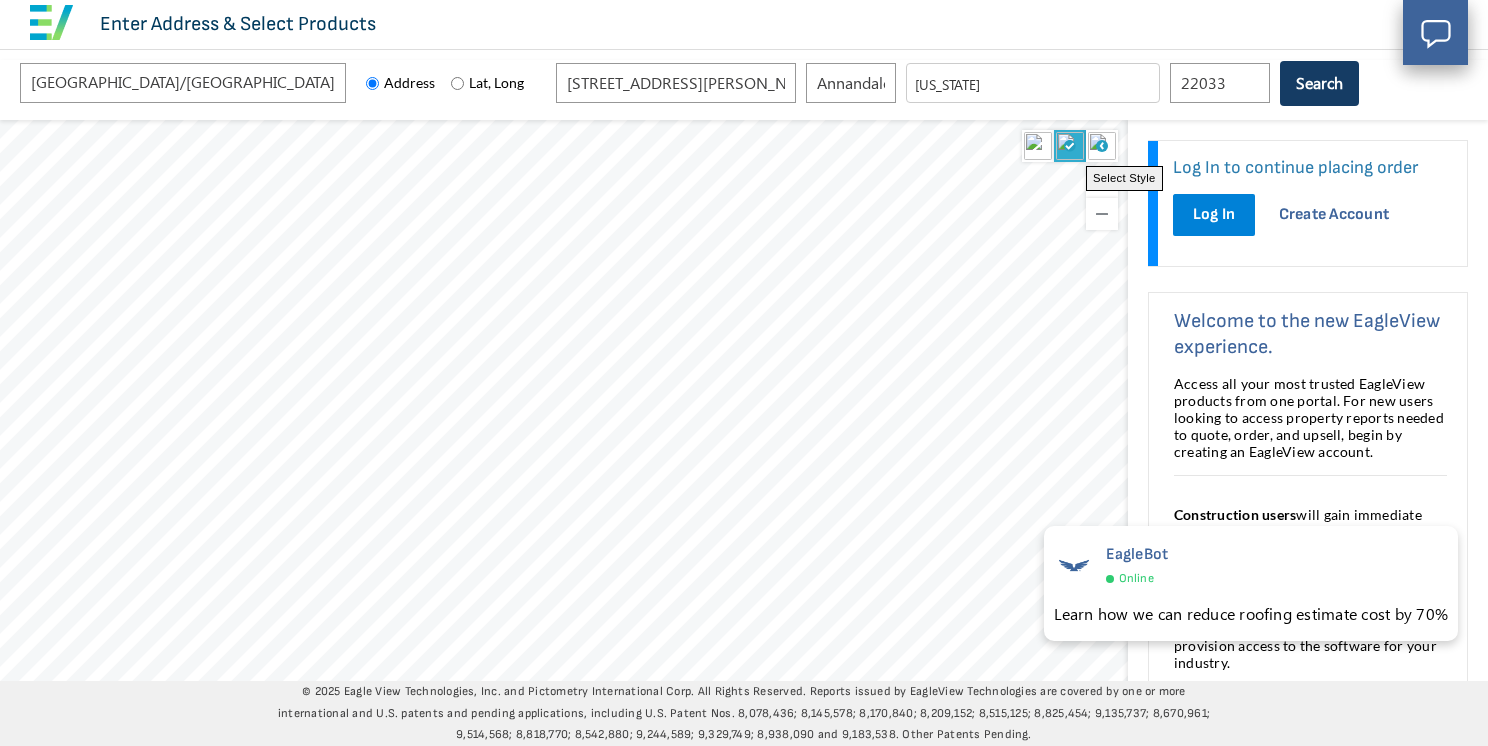 click at bounding box center (1102, 146) 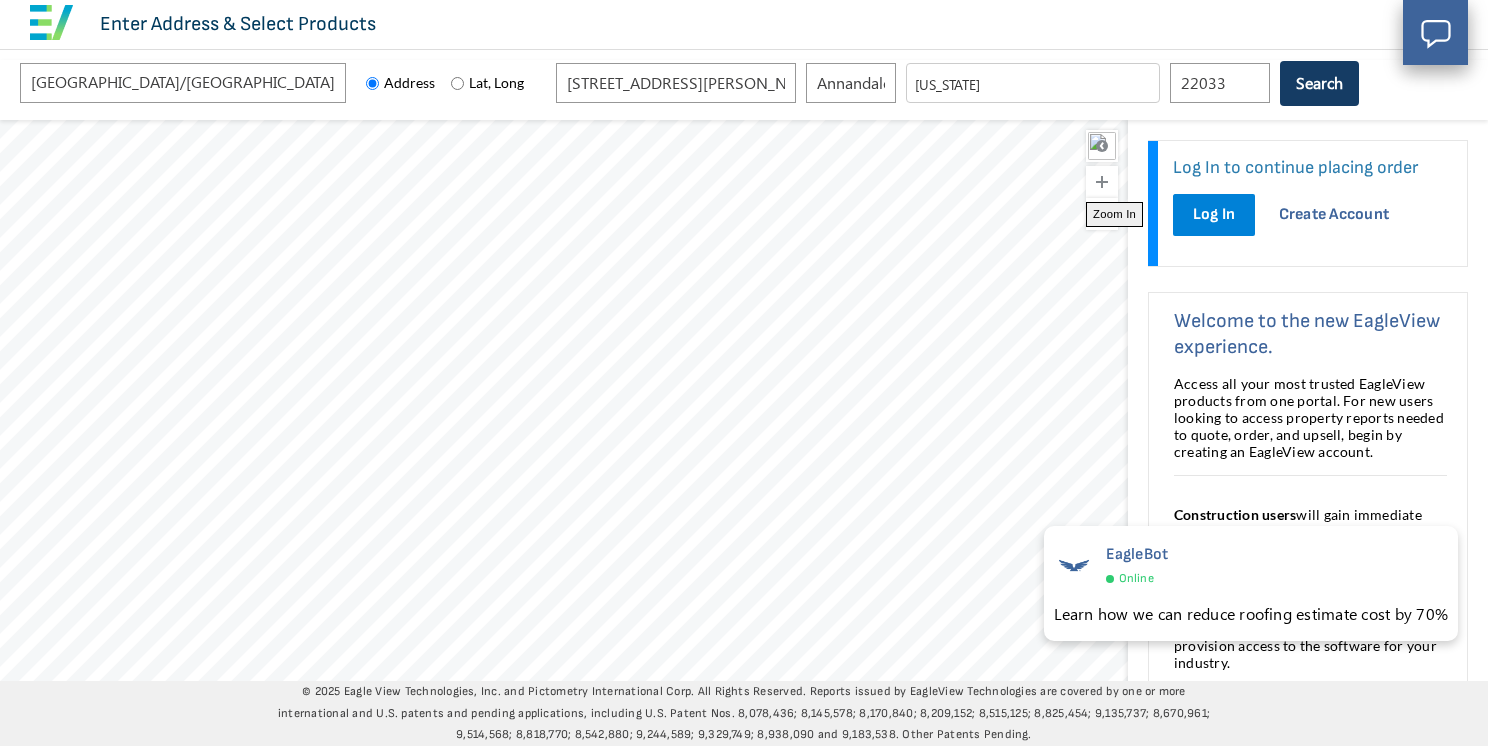 click at bounding box center (1102, 182) 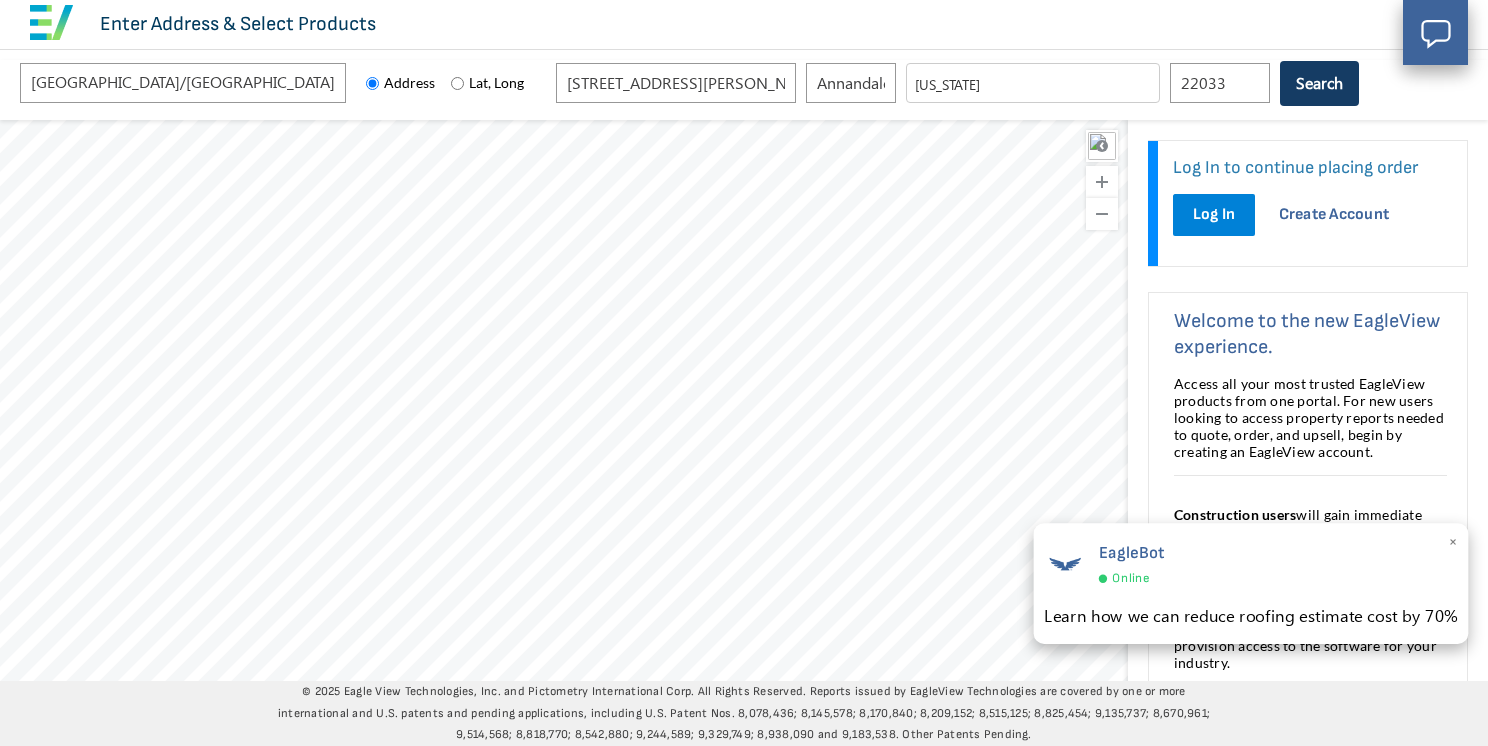 click on "EagleBot" at bounding box center [1131, 553] 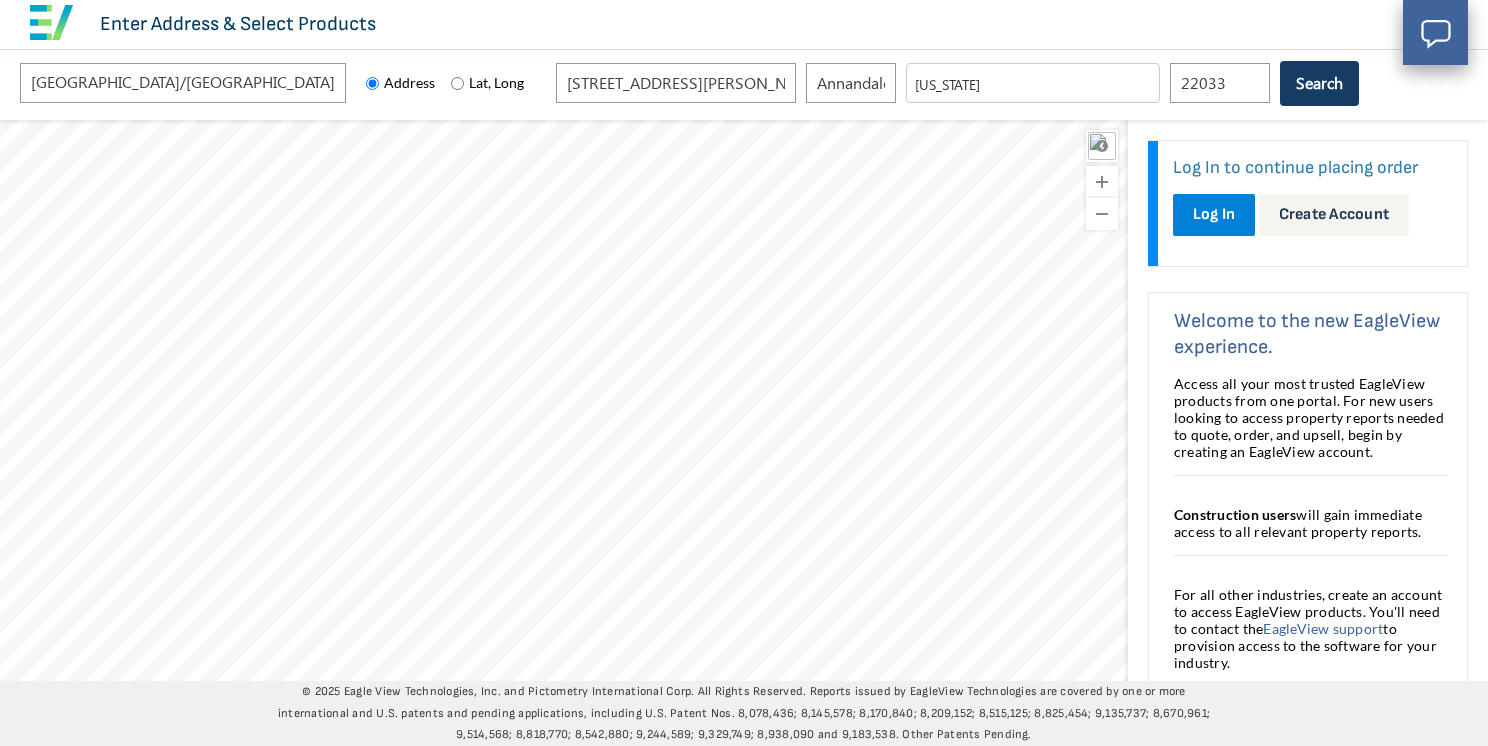 click on "Create Account" at bounding box center [1334, 214] 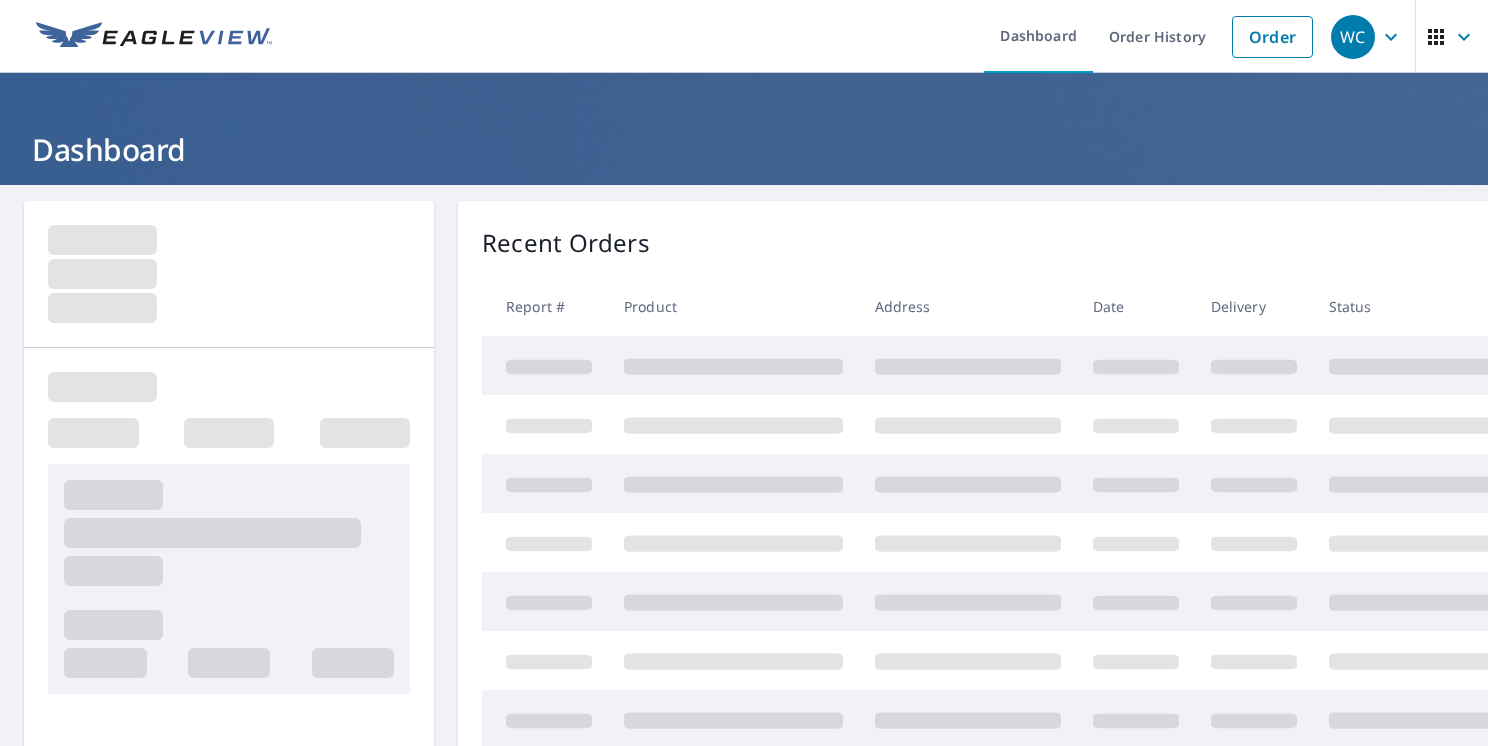 scroll, scrollTop: 0, scrollLeft: 0, axis: both 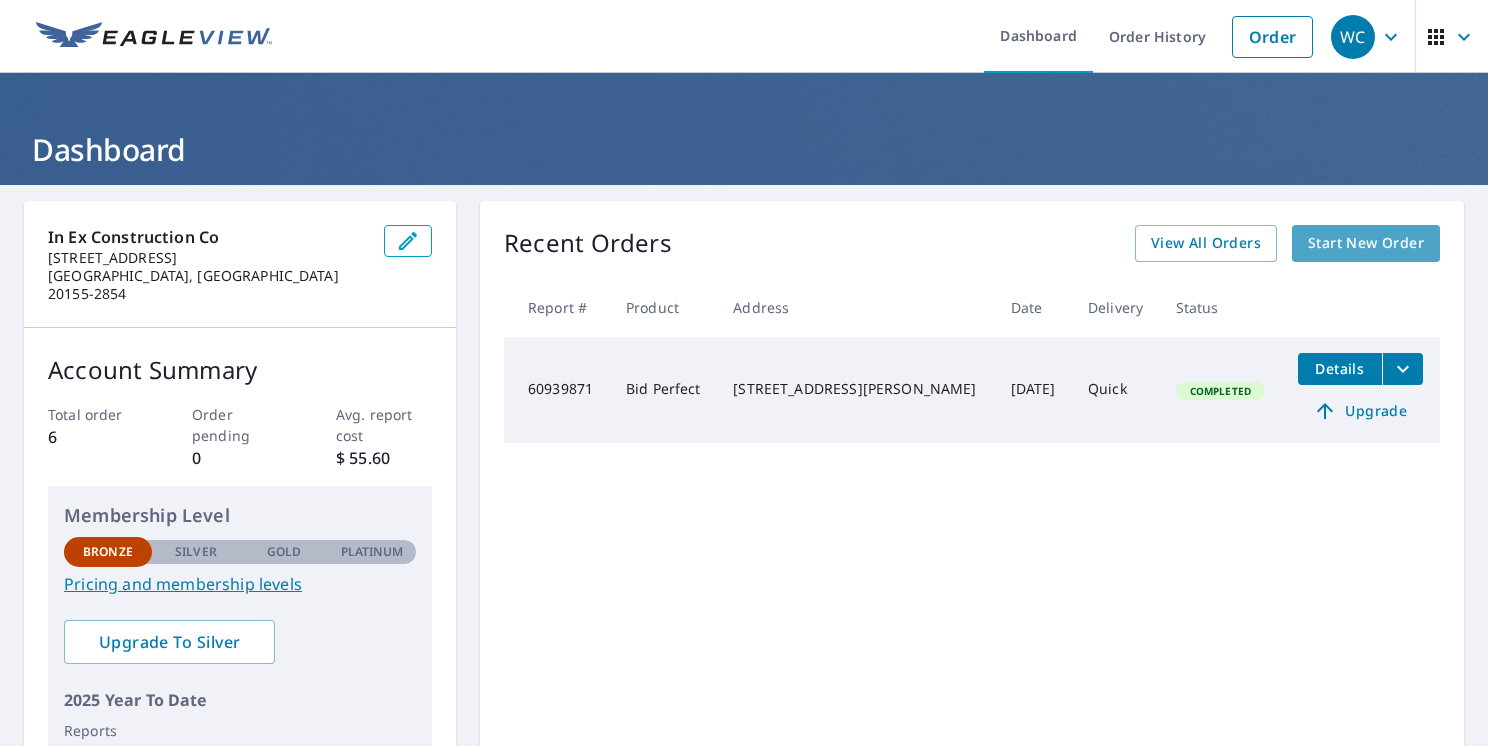 click on "Start New Order" at bounding box center [1366, 243] 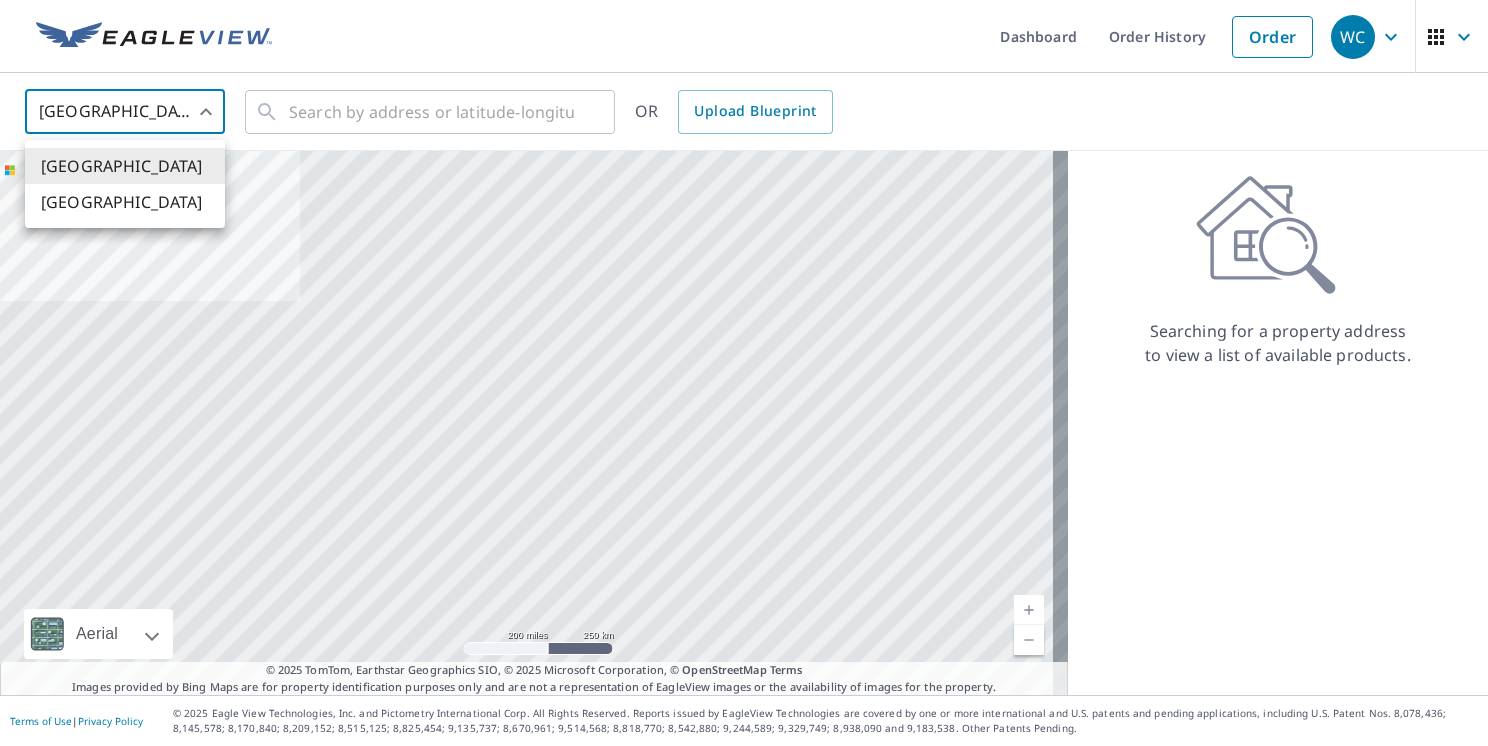 click on "WC WC
Dashboard Order History Order WC United States US ​ ​ OR Upload Blueprint Aerial Road A standard road map Aerial A detailed look from above Labels Labels 200 miles 250 km © 2025 TomTom, Earthstar Geographics  SIO, © 2025 Microsoft Corporation Terms © 2025 TomTom, Earthstar Geographics SIO, © 2025 Microsoft Corporation, ©   OpenStreetMap   Terms Images provided by Bing Maps are for property identification purposes only and are not a representation of EagleView images or the availability of images for the property. Searching for a property address to view a list of available products. Terms of Use  |  Privacy Policy © 2025 Eagle View Technologies, Inc. and Pictometry International Corp. All Rights Reserved. Reports issued by EagleView Technologies are covered by   one or more international and U.S. patents and pending applications, including U.S. Patent Nos. 8,078,436; 8,145,578; 8,170,840; 8,209,152;
[GEOGRAPHIC_DATA] [GEOGRAPHIC_DATA]" at bounding box center [744, 373] 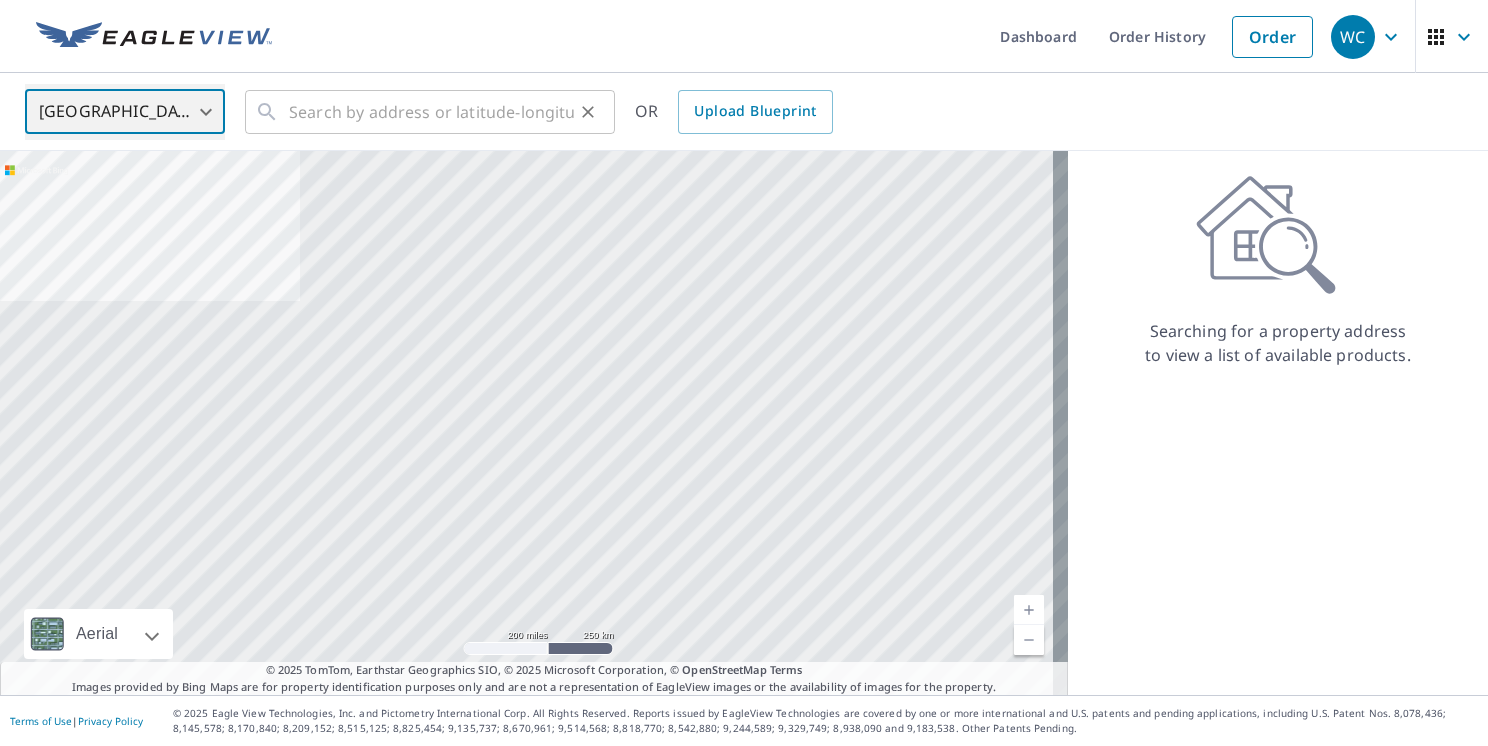 click 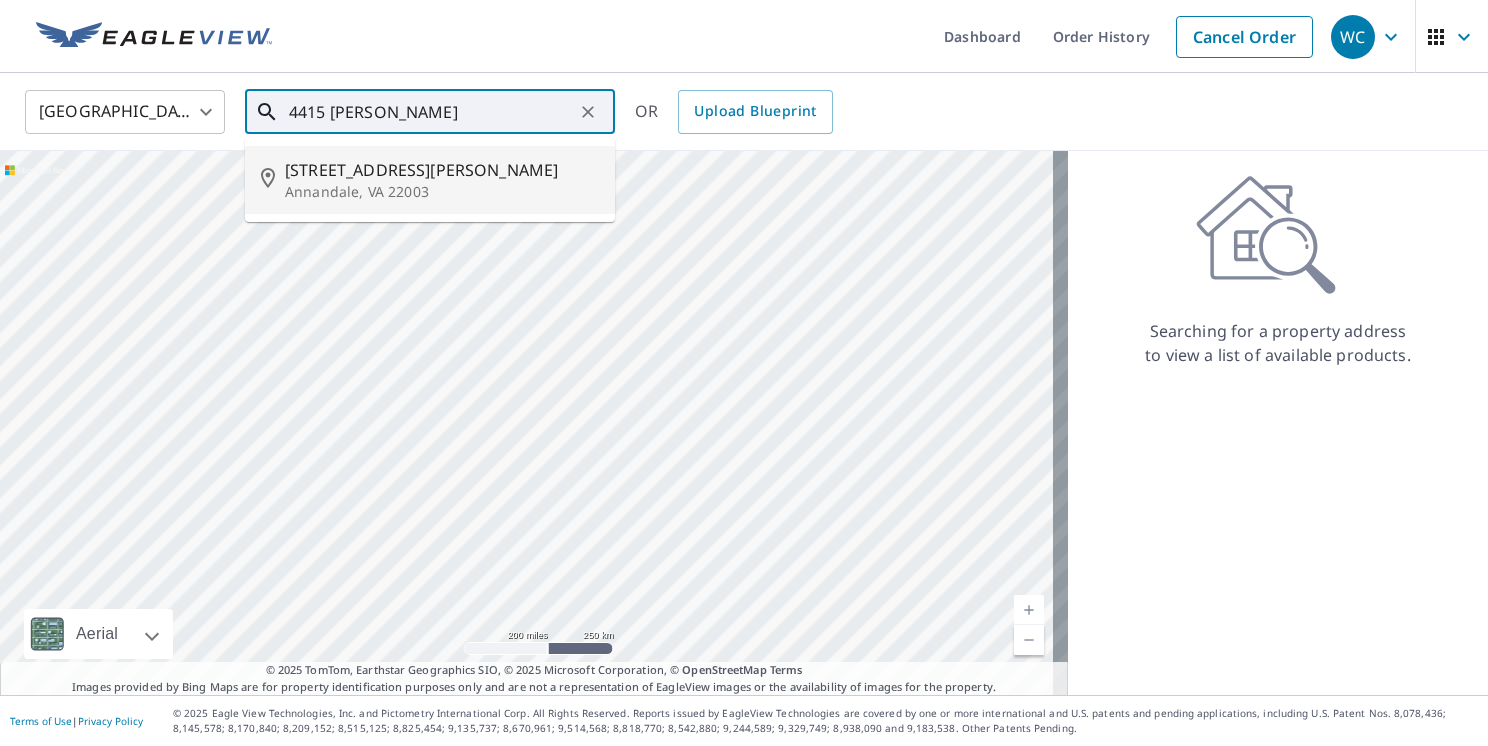 click on "Annandale, VA 22003" at bounding box center [442, 192] 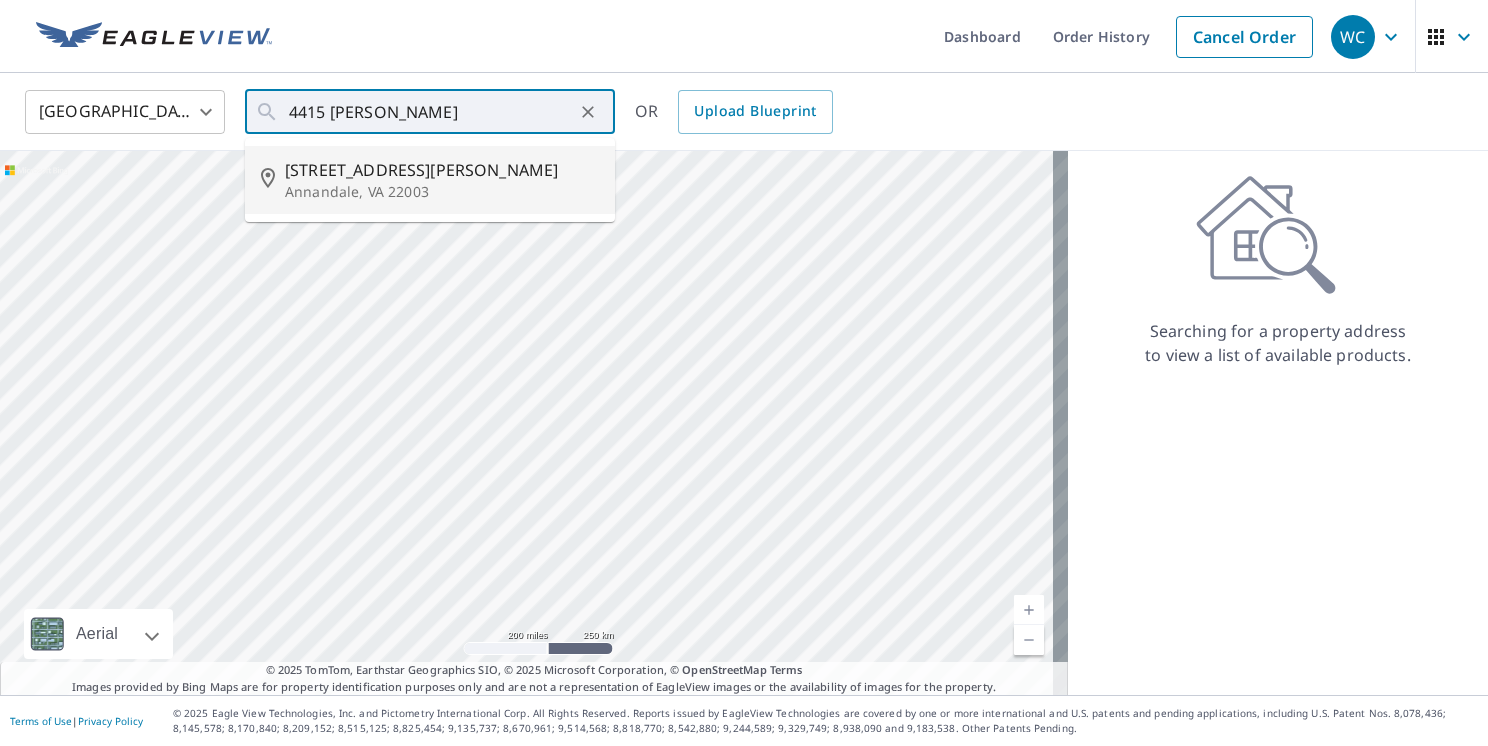 type on "[STREET_ADDRESS][PERSON_NAME][PERSON_NAME]" 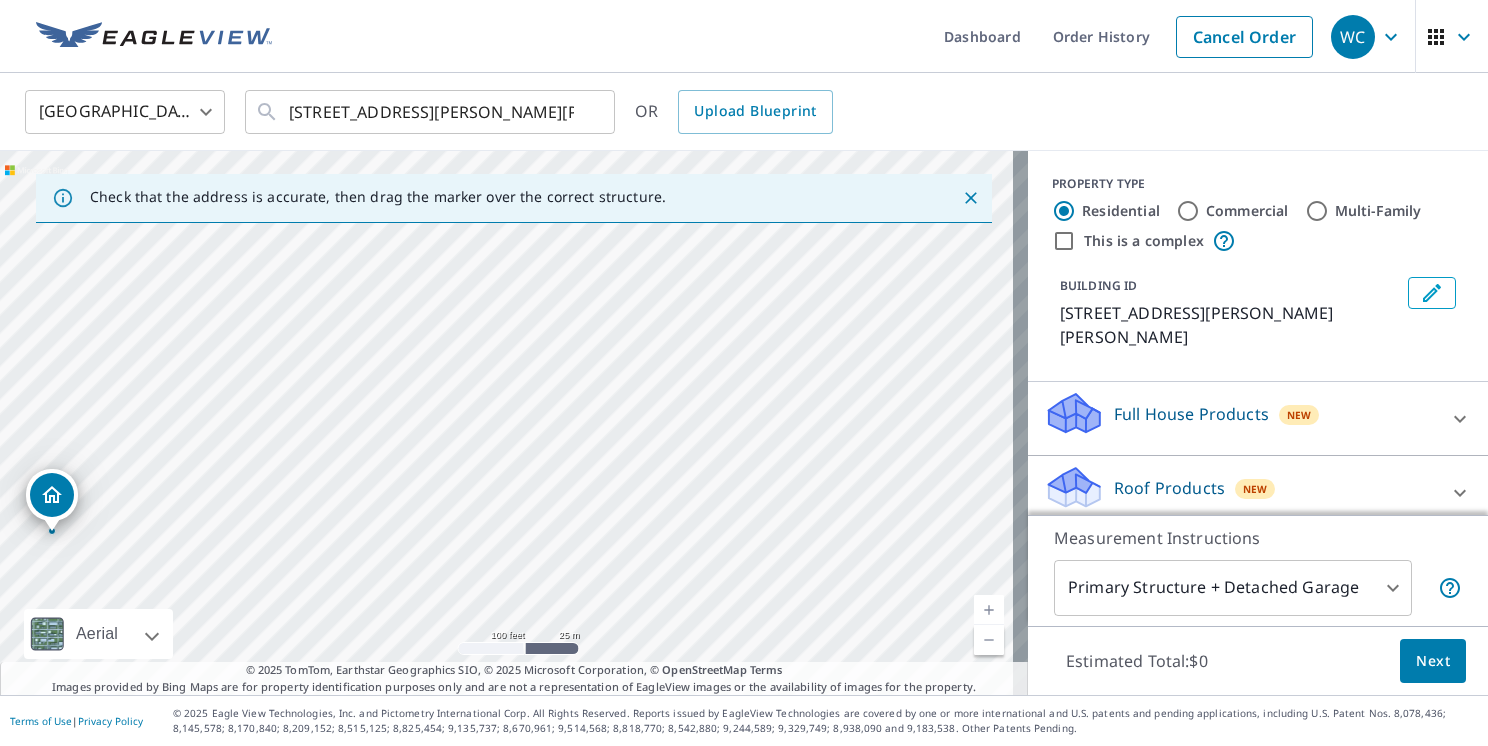 click on "Roof Products" at bounding box center (1169, 488) 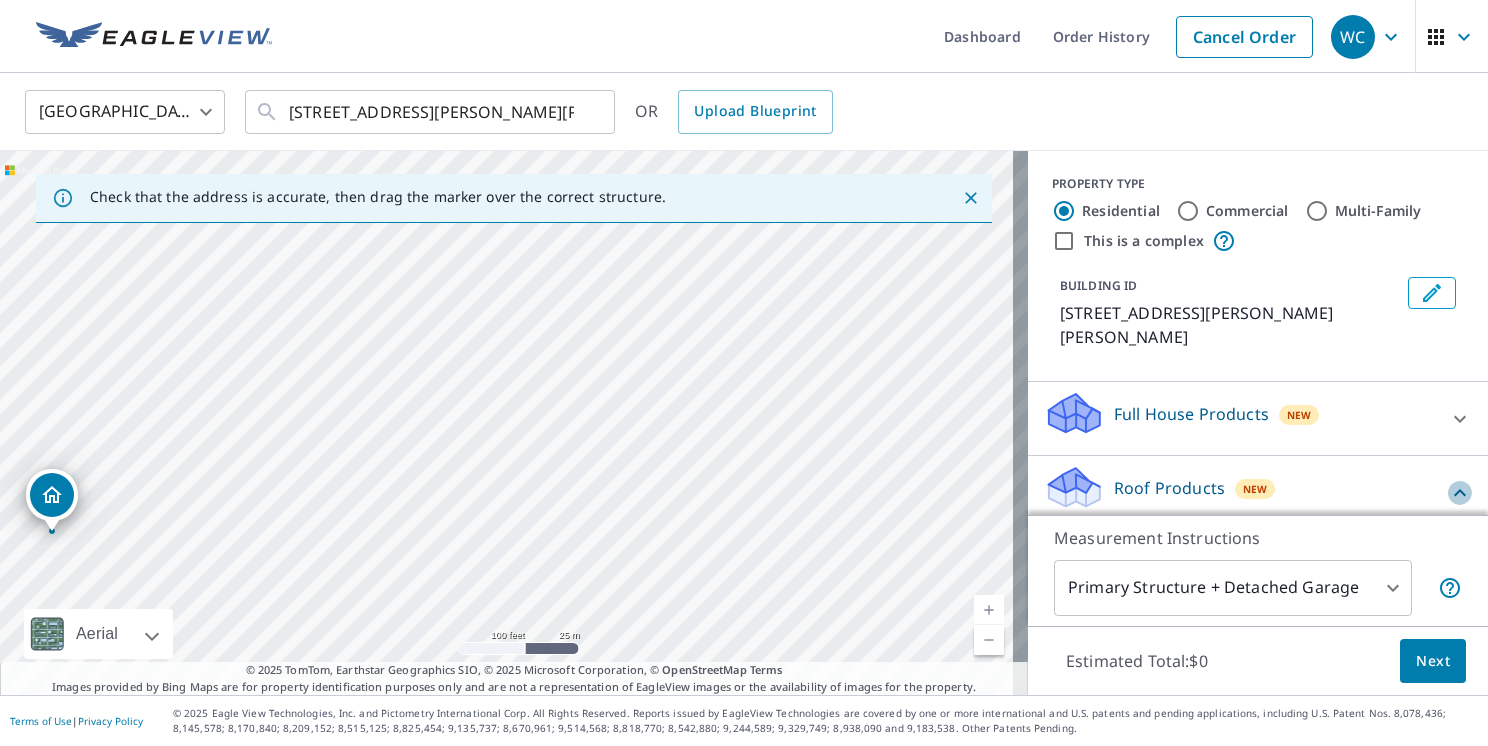 click 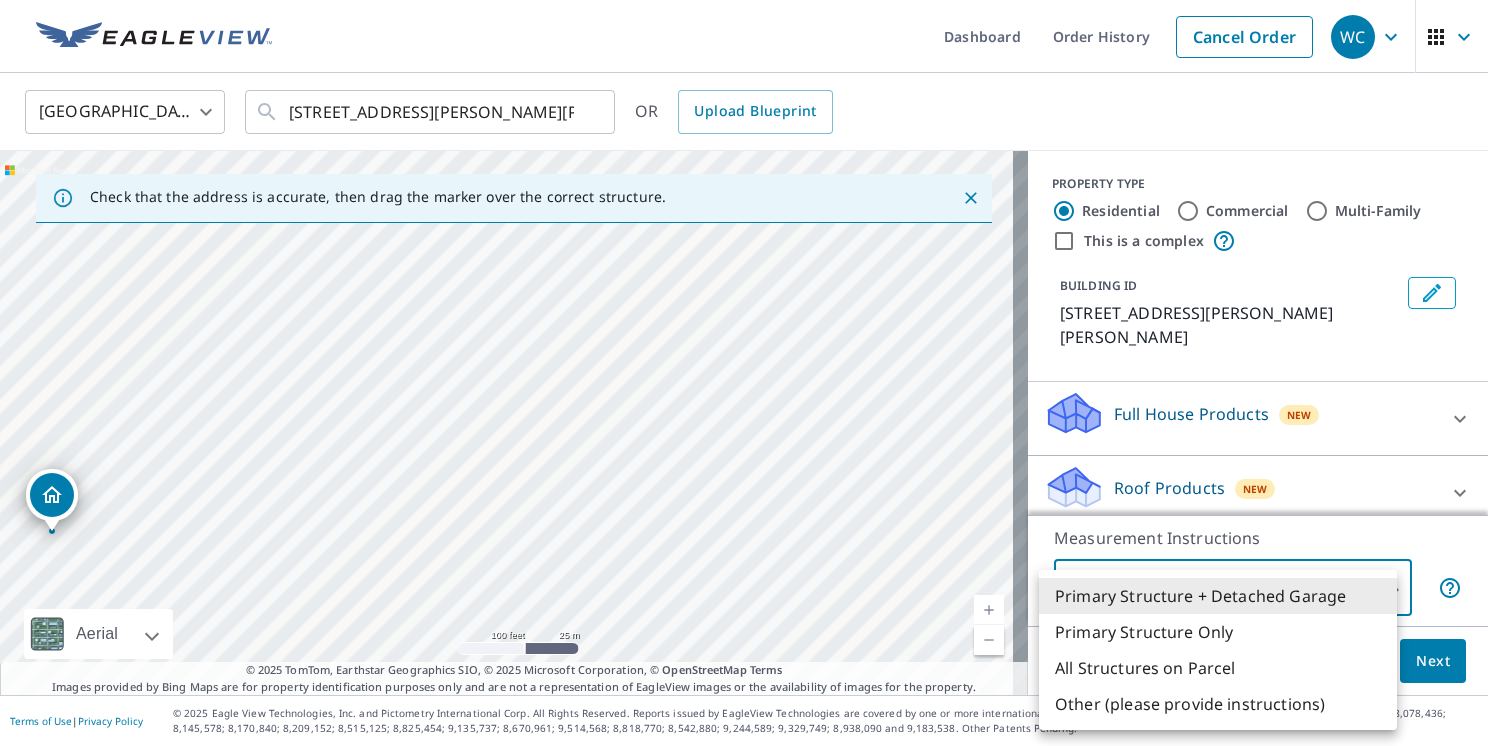 click on "WC WC
Dashboard Order History Cancel Order WC [GEOGRAPHIC_DATA] [GEOGRAPHIC_DATA] ​ [STREET_ADDRESS][PERSON_NAME][PERSON_NAME] ​ OR Upload Blueprint Check that the address is accurate, then drag the marker over the correct structure. [STREET_ADDRESS][PERSON_NAME][PERSON_NAME] A standard road map Aerial A detailed look from above Labels Labels 100 feet 25 m © 2025 TomTom, © Vexcel Imaging, © 2025 Microsoft Corporation,  © OpenStreetMap Terms © 2025 TomTom, Earthstar Geographics SIO, © 2025 Microsoft Corporation, ©   OpenStreetMap   Terms Images provided by Bing Maps are for property identification purposes only and are not a representation of EagleView images or the availability of images for the property. PROPERTY TYPE Residential Commercial Multi-Family This is a complex BUILDING ID [STREET_ADDRESS][PERSON_NAME] Full House Products New Full House™ $105 Roof Products New Premium $32.75 - $87 QuickSquares™ $18 Gutter $13.75 Bid Perfect™ $18 Solar Products New Inform Essentials+ $63.25 Inform Advanced" at bounding box center [744, 373] 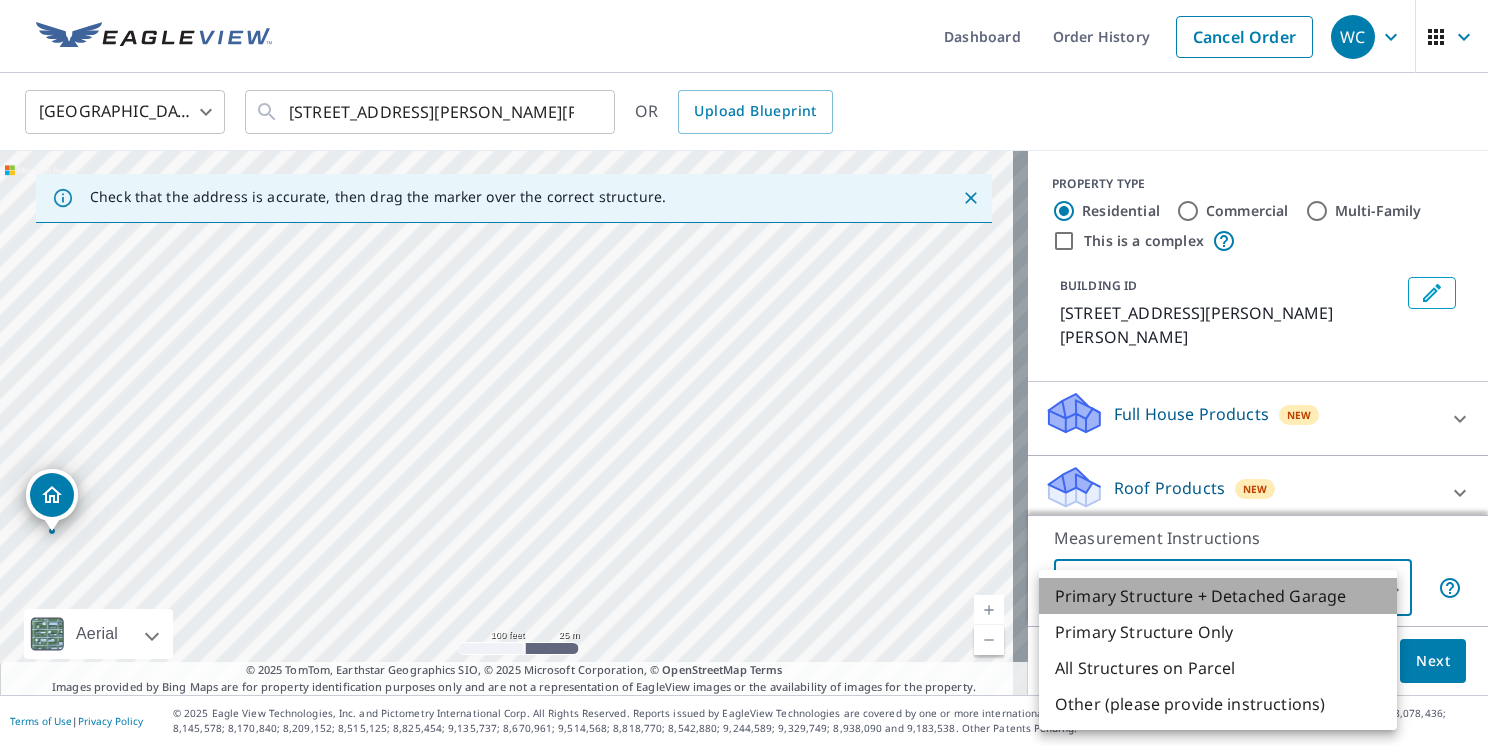click on "Primary Structure + Detached Garage" at bounding box center [1218, 596] 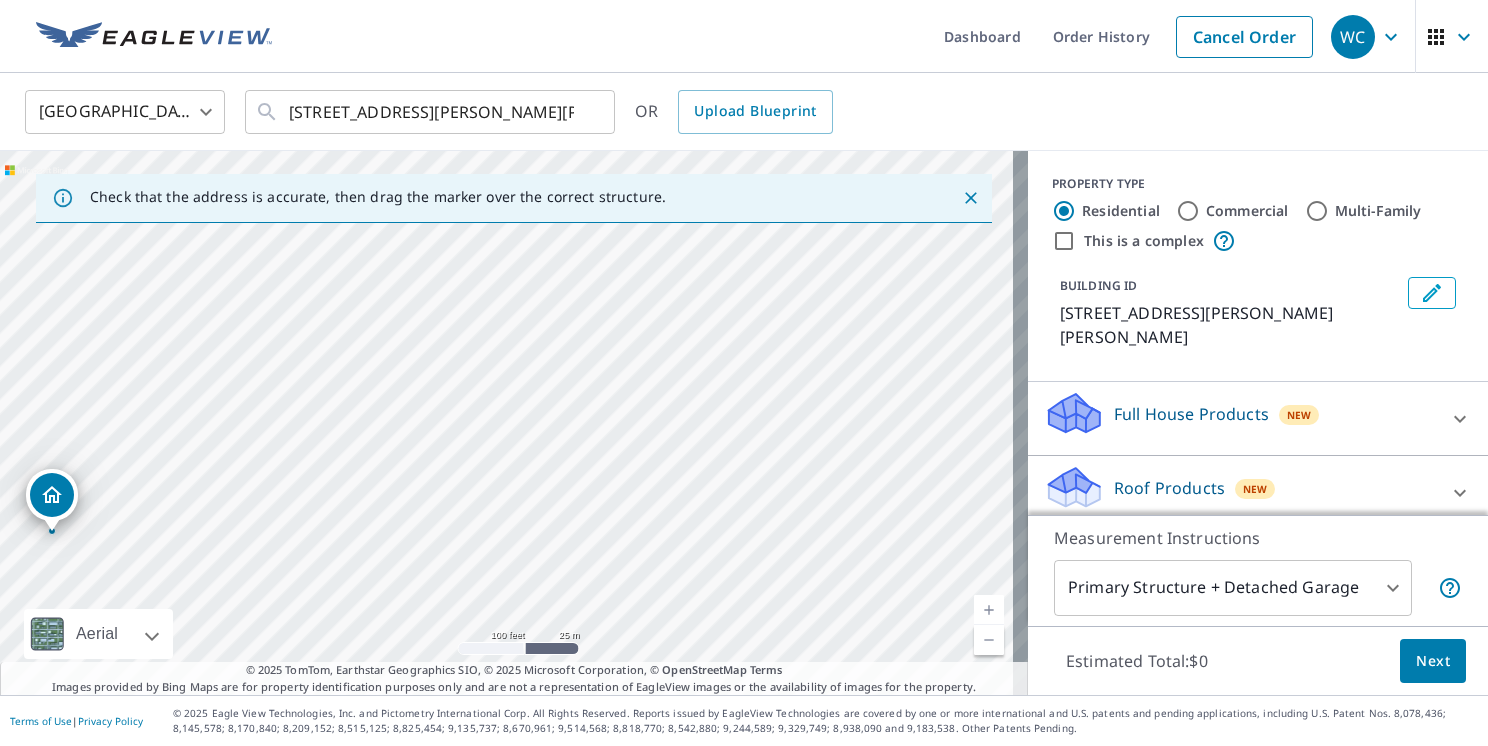 click 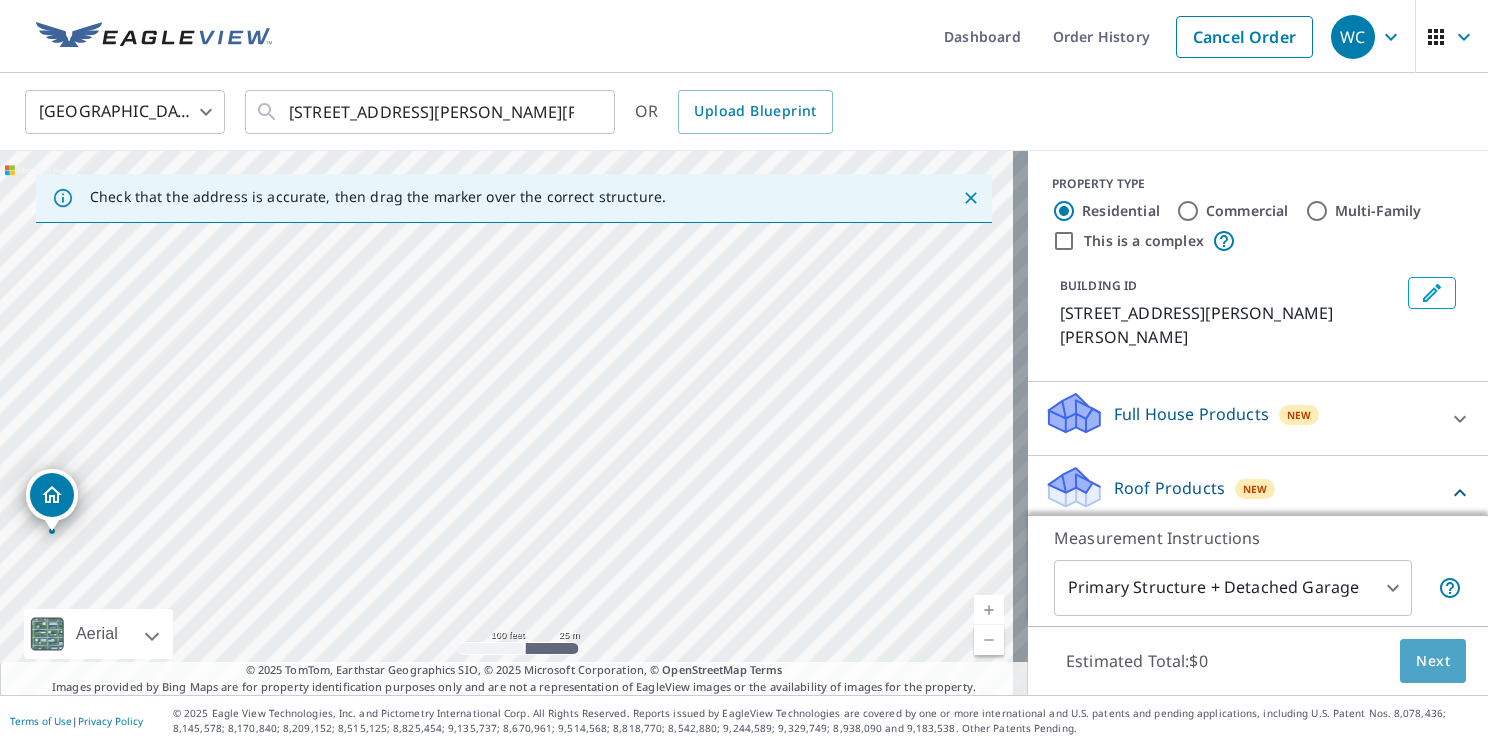 click on "Next" at bounding box center (1433, 661) 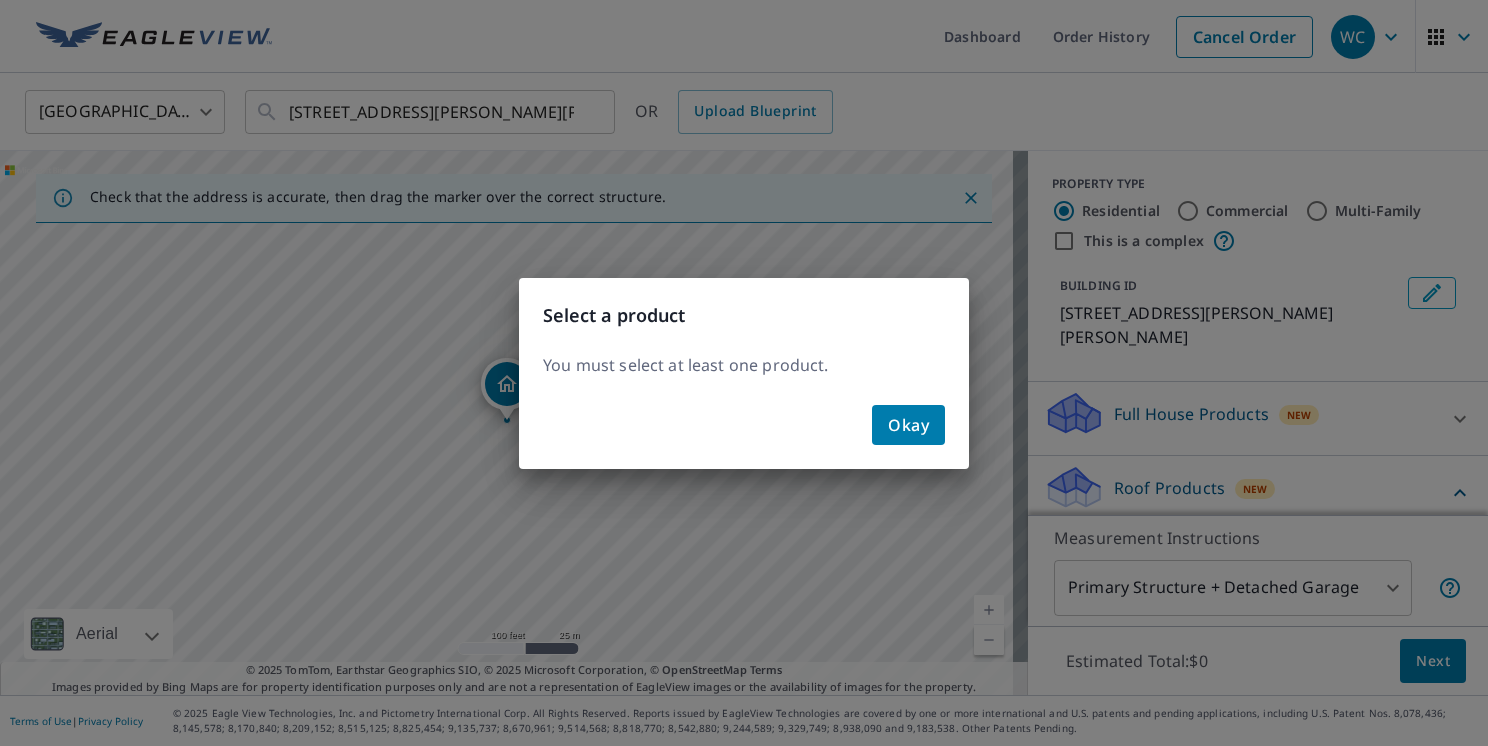 click on "Okay" at bounding box center [908, 425] 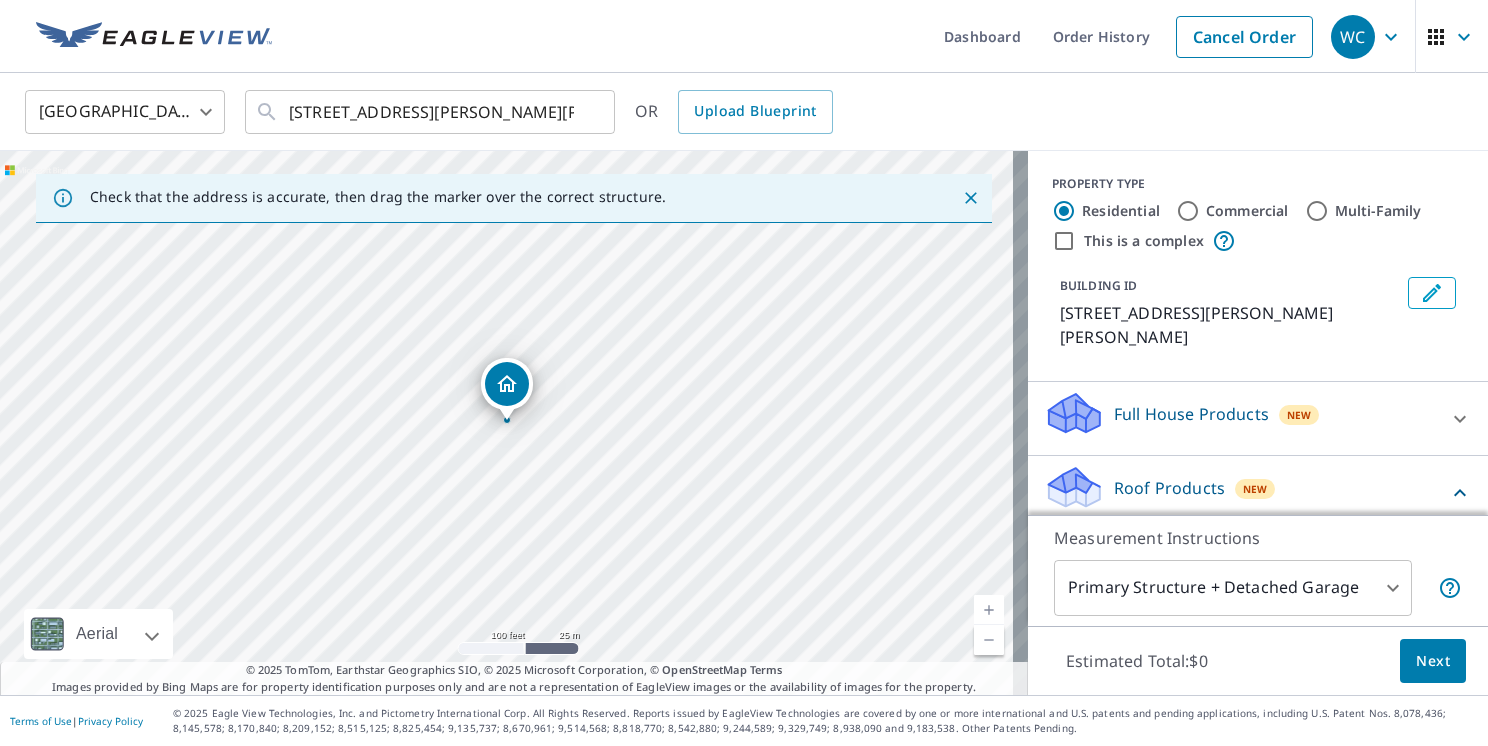 click 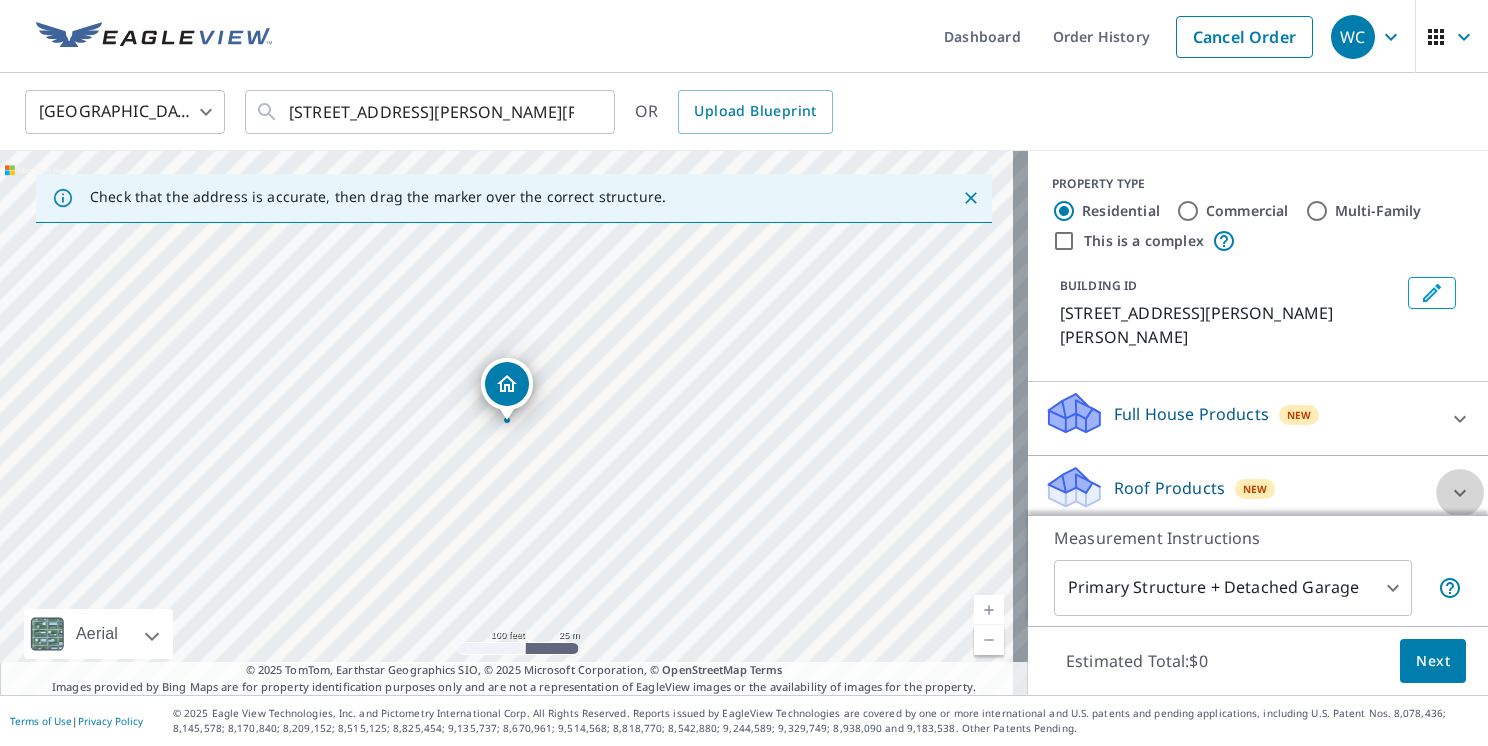 click 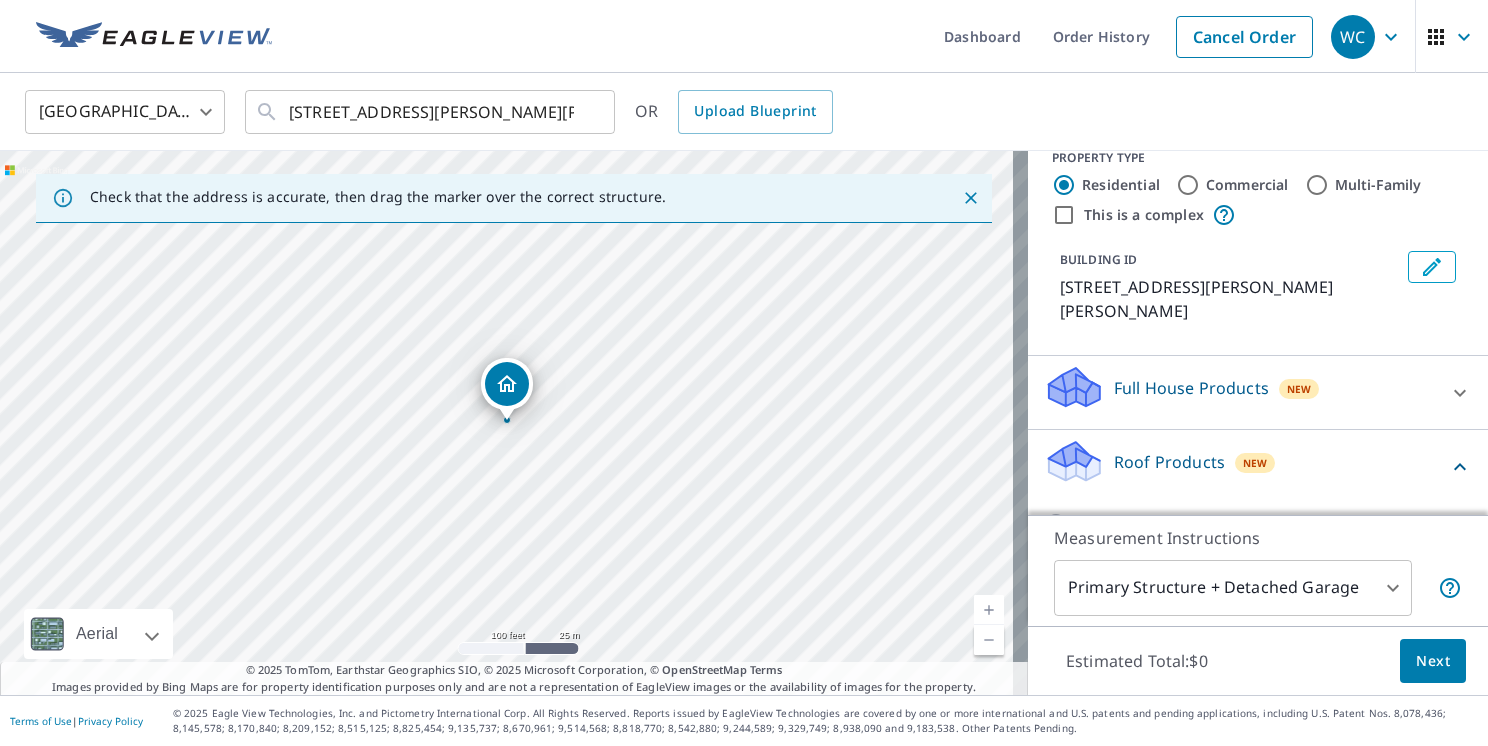 scroll, scrollTop: 40, scrollLeft: 0, axis: vertical 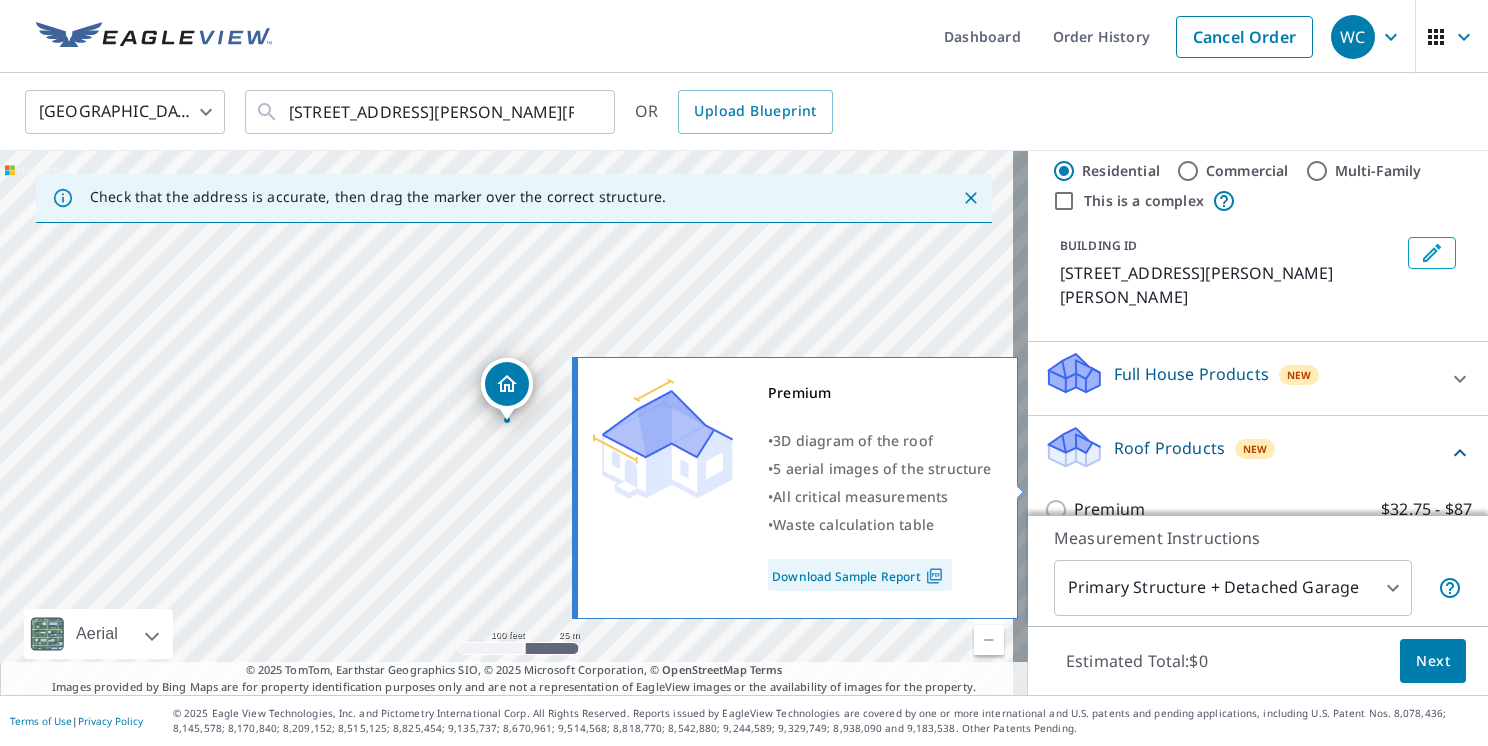 click on "Premium $32.75 - $87" at bounding box center [1059, 510] 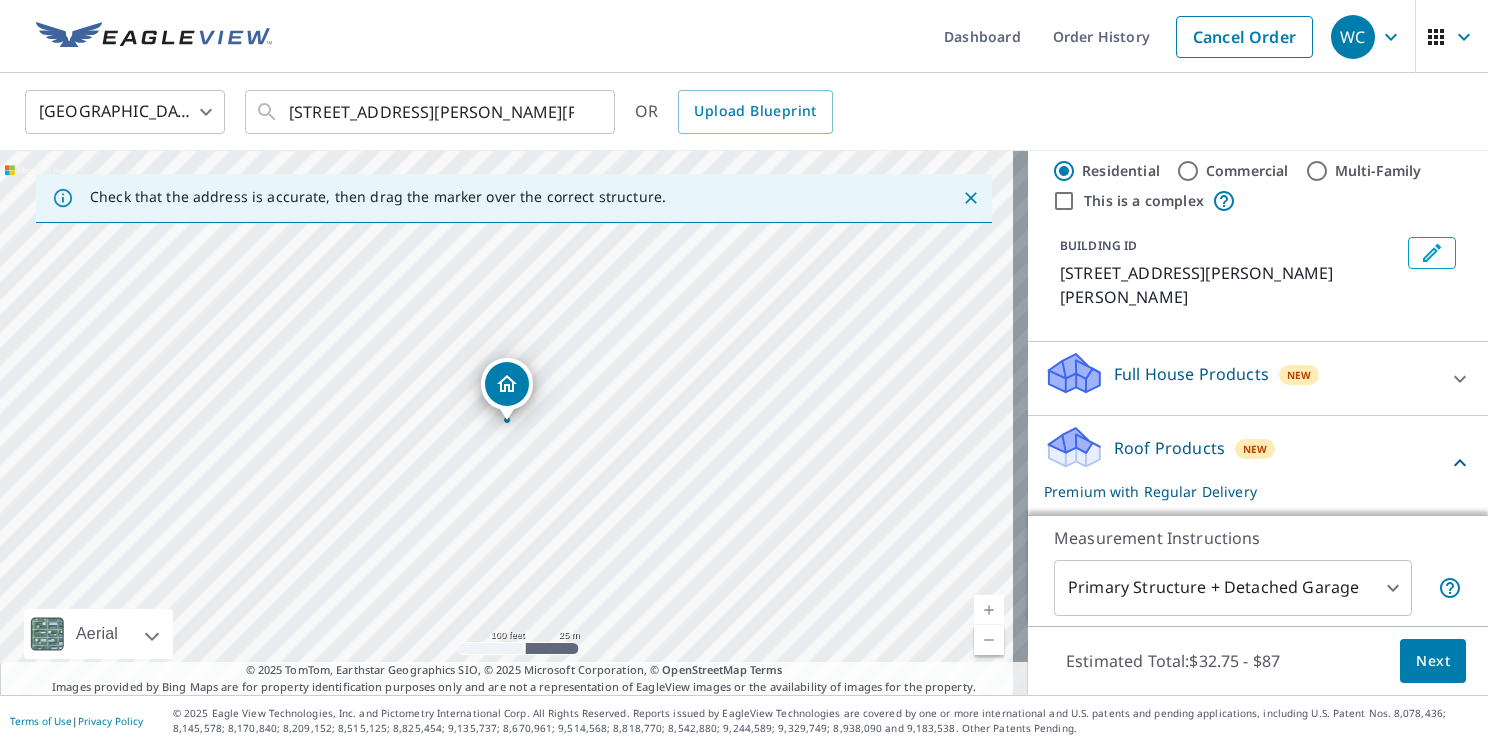 click on "Next" at bounding box center (1433, 661) 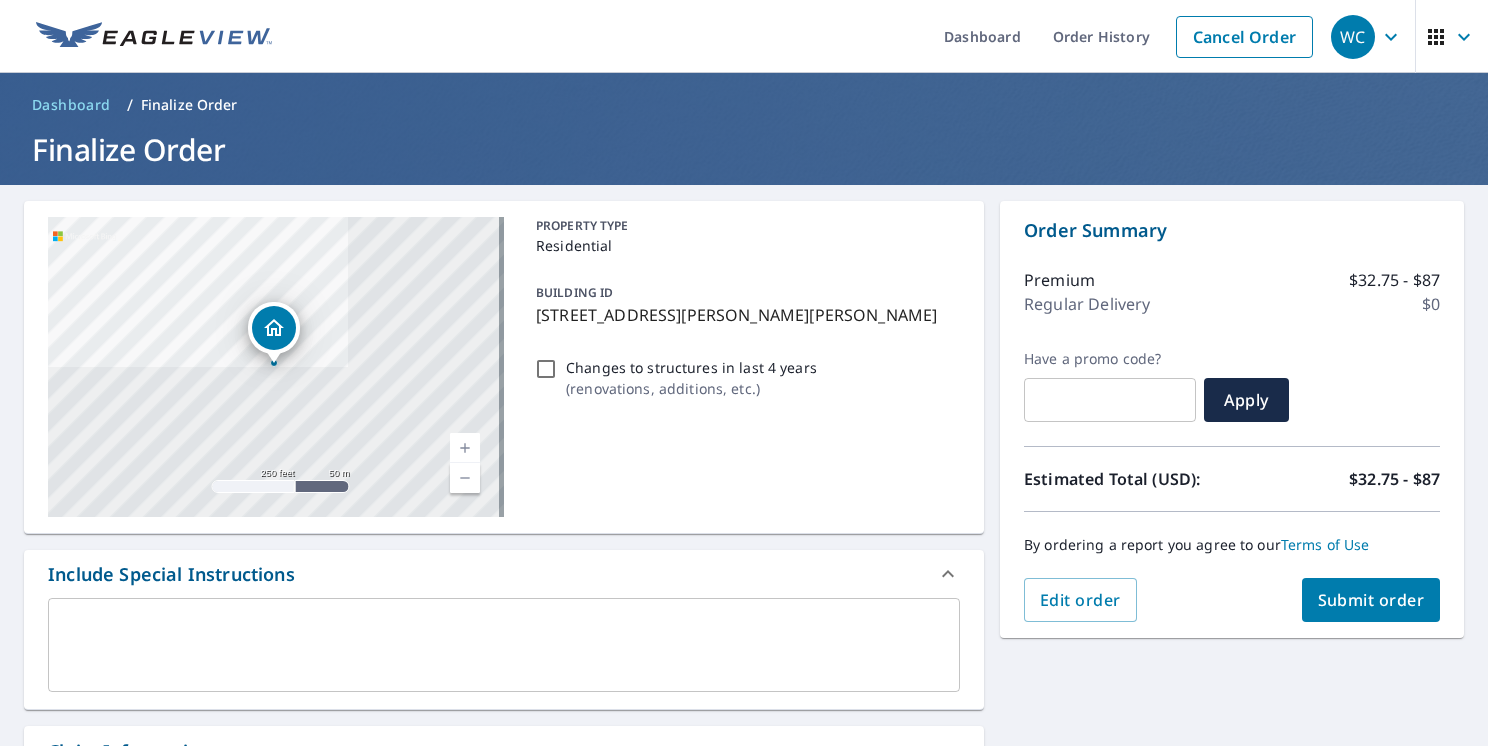 click on "Submit order" at bounding box center [1371, 600] 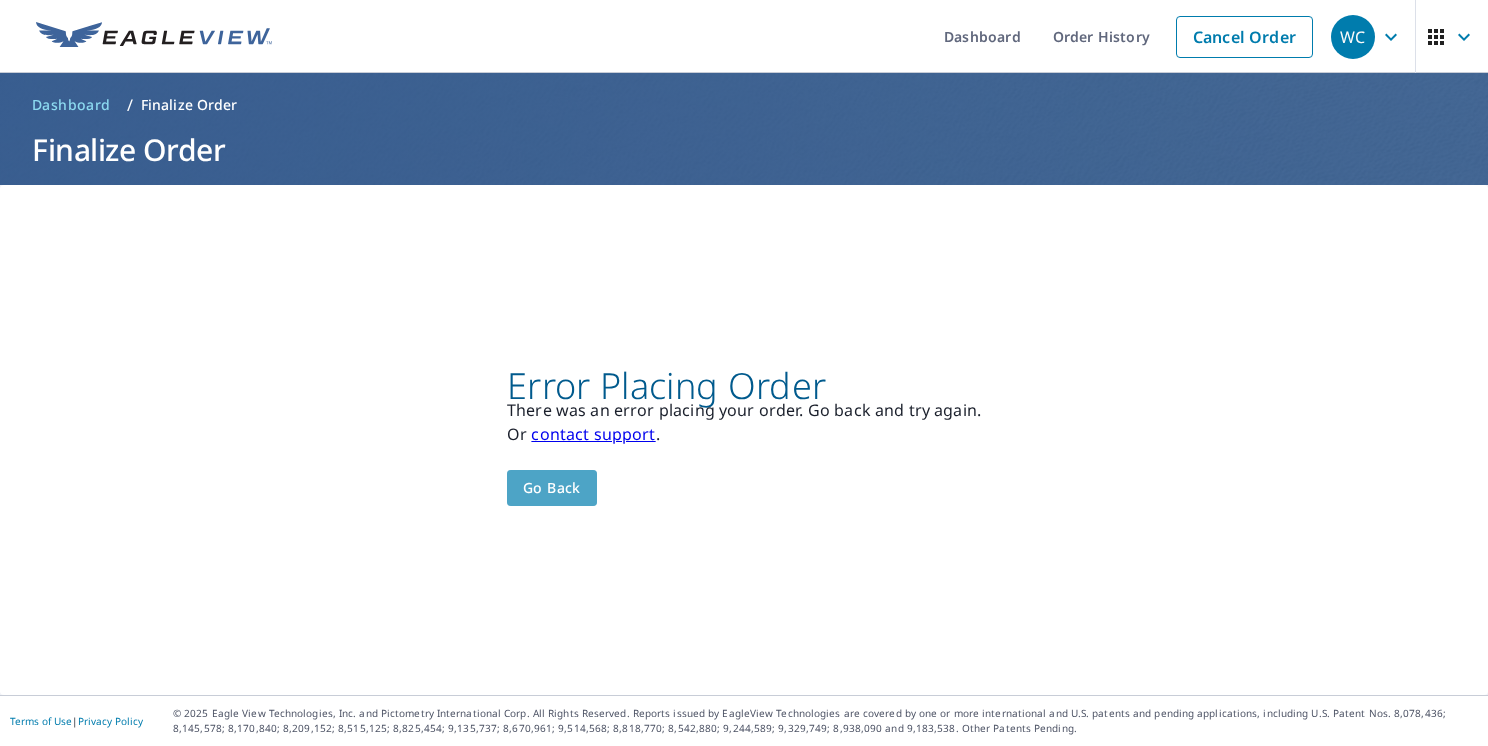 click on "Go back" at bounding box center (552, 488) 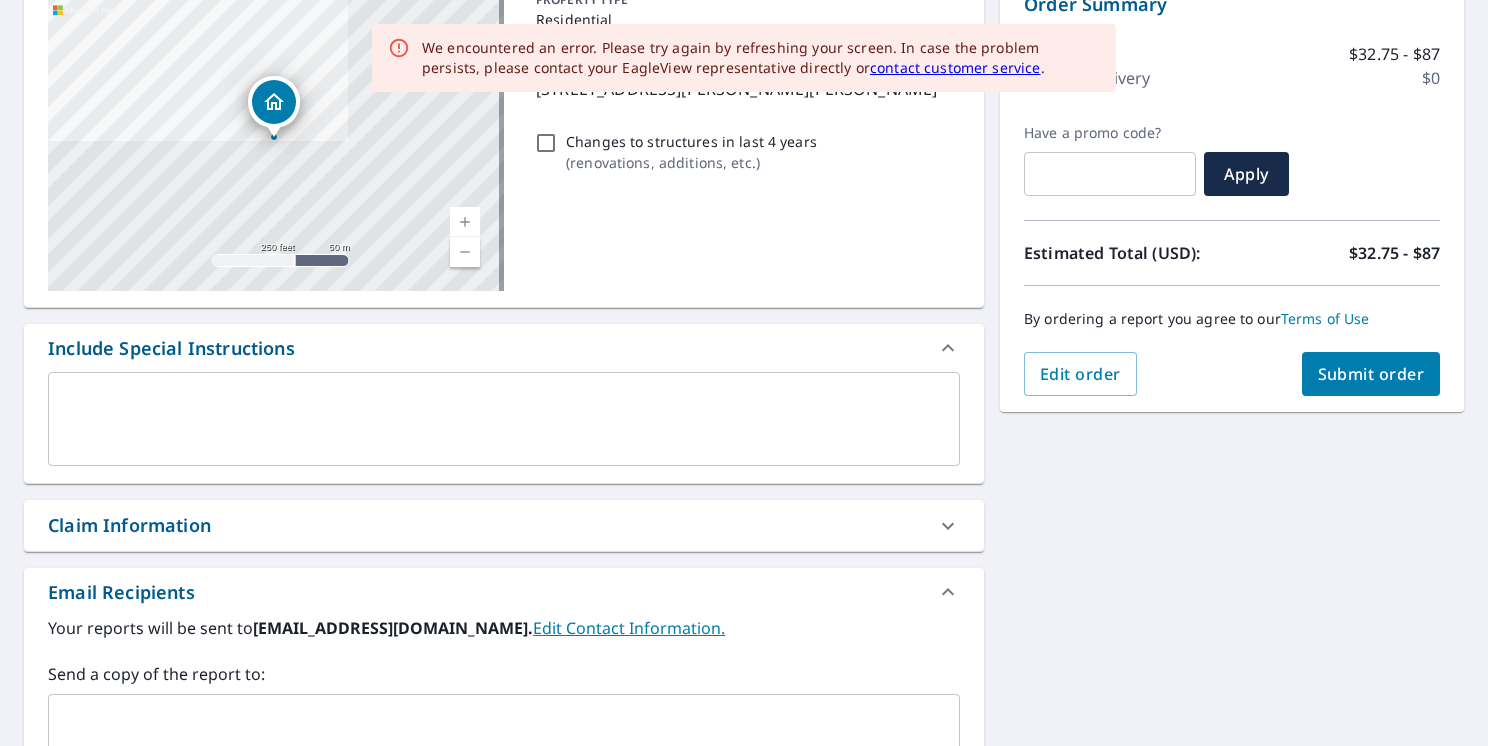 scroll, scrollTop: 253, scrollLeft: 0, axis: vertical 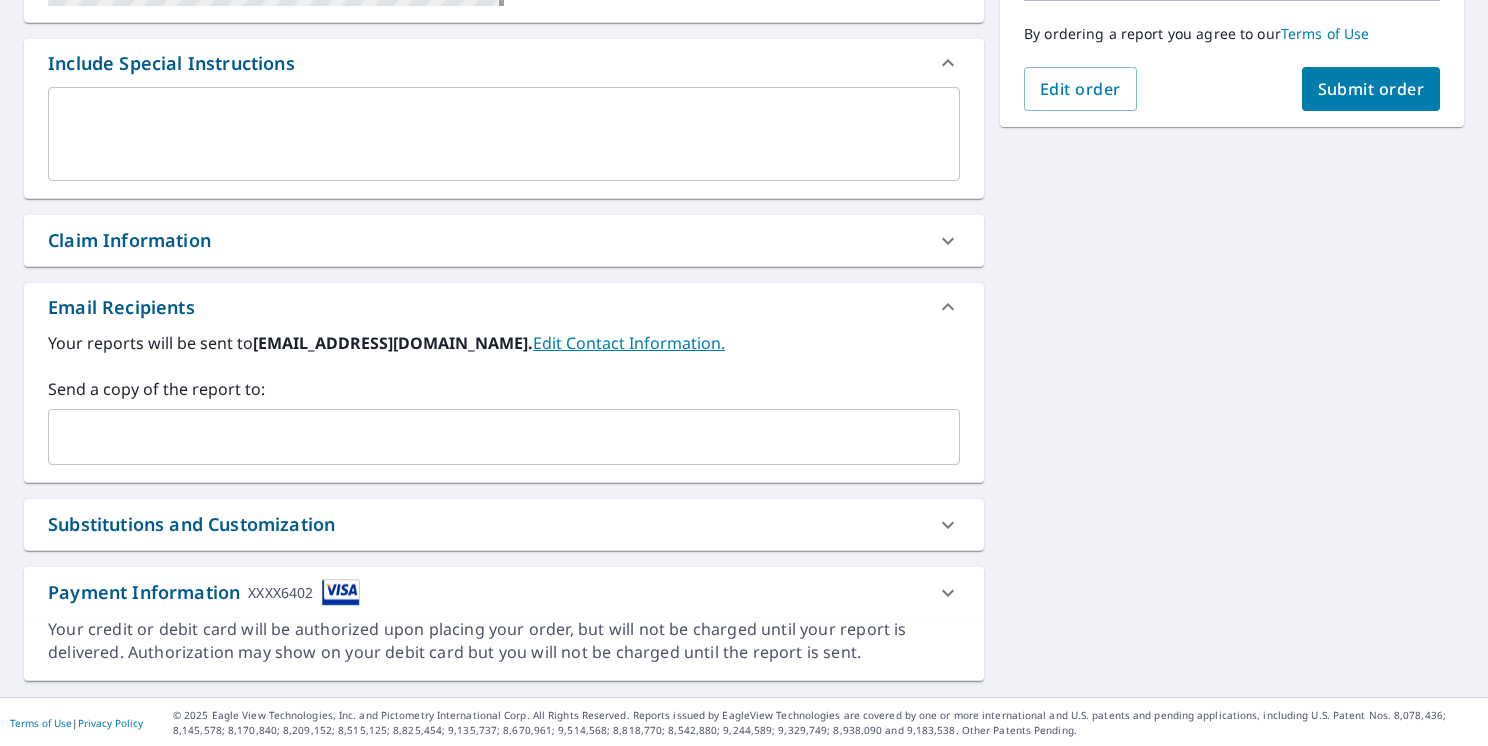 click on "Payment Information XXXX6402" at bounding box center (204, 592) 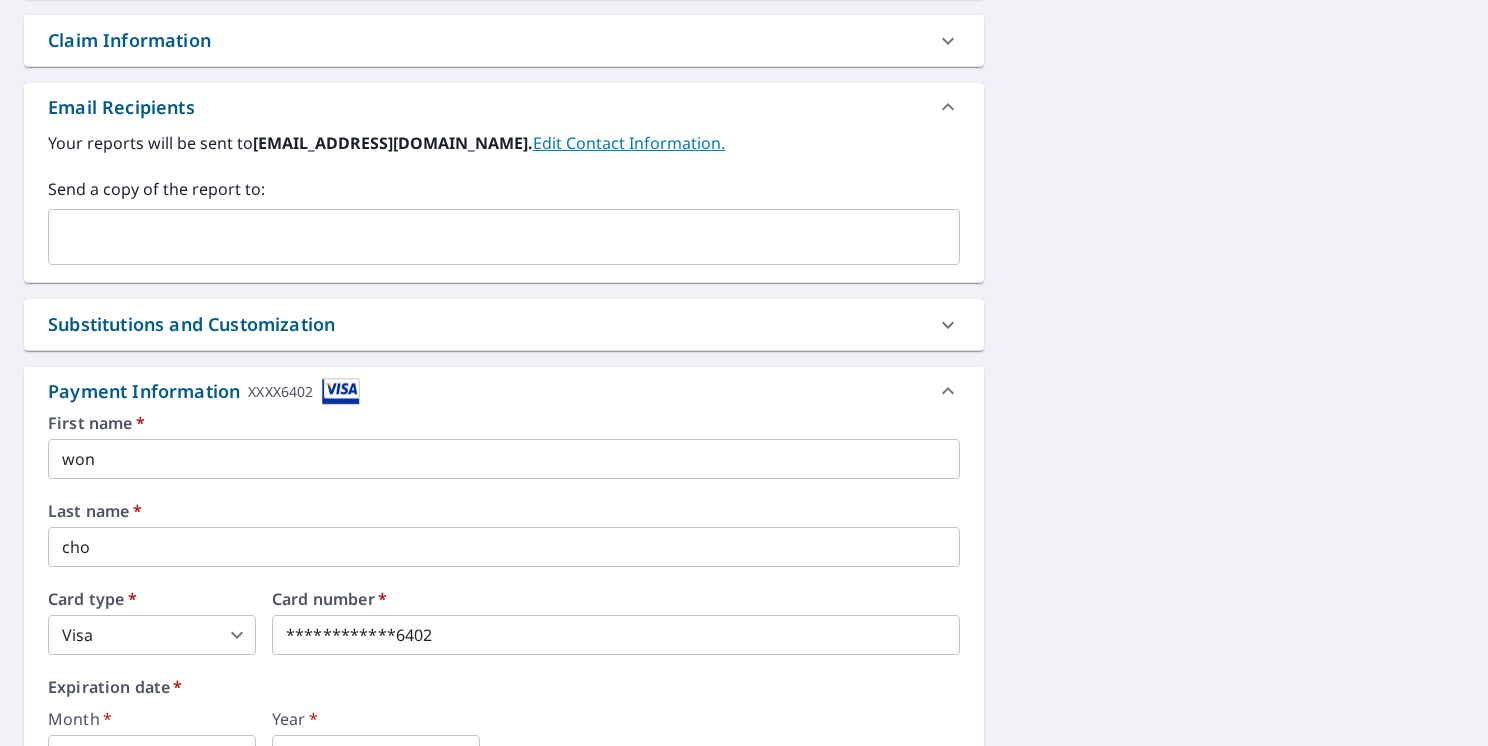 scroll, scrollTop: 751, scrollLeft: 0, axis: vertical 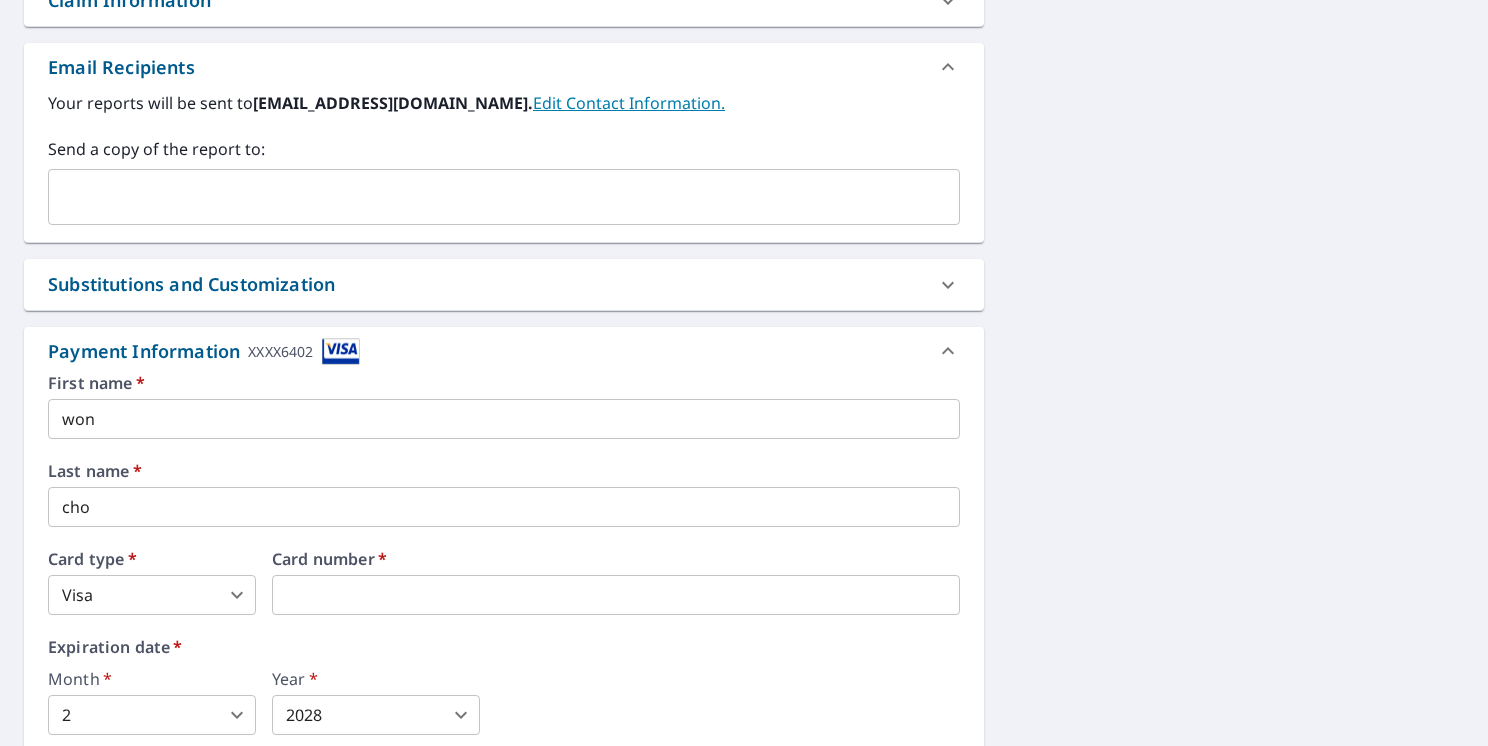 click on "XXXX6402" at bounding box center (280, 351) 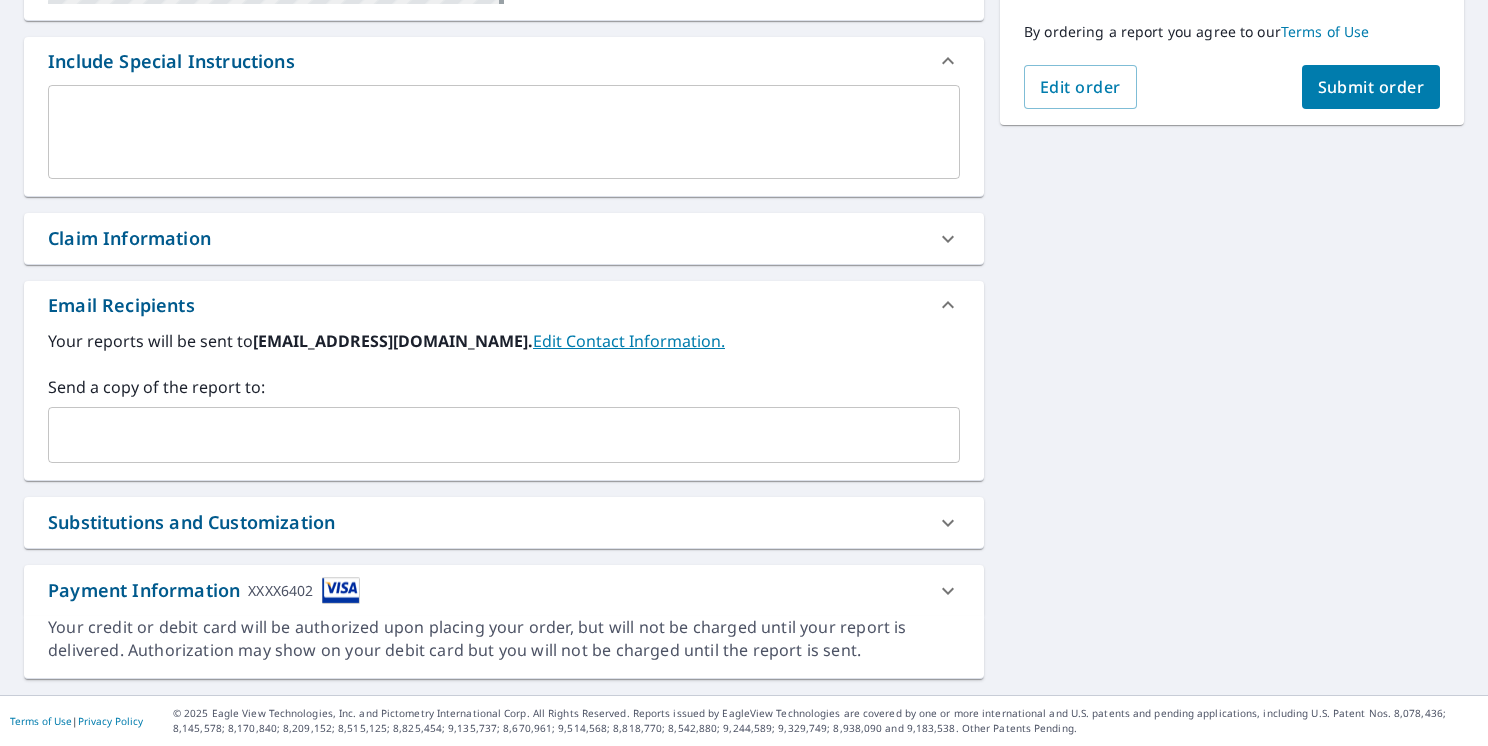 scroll, scrollTop: 511, scrollLeft: 0, axis: vertical 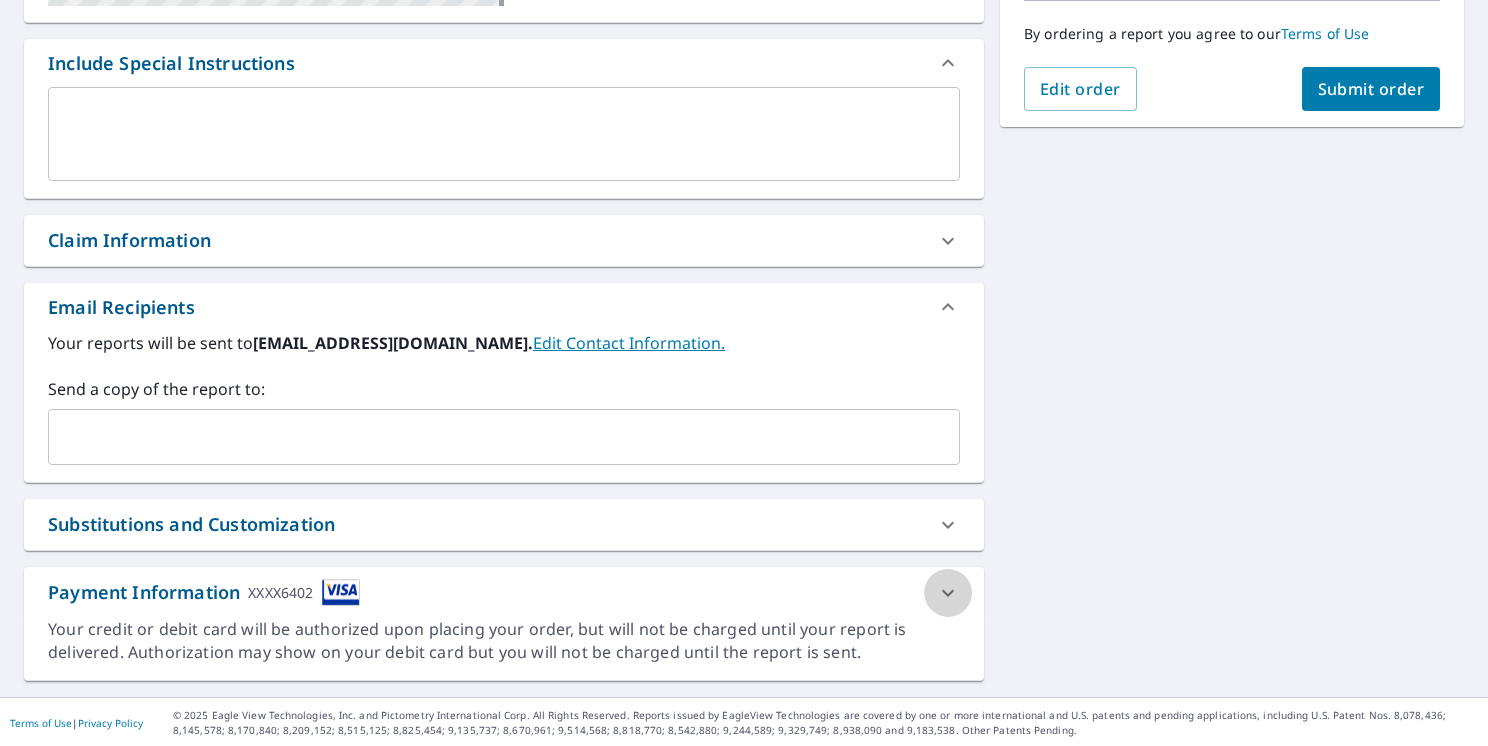 click 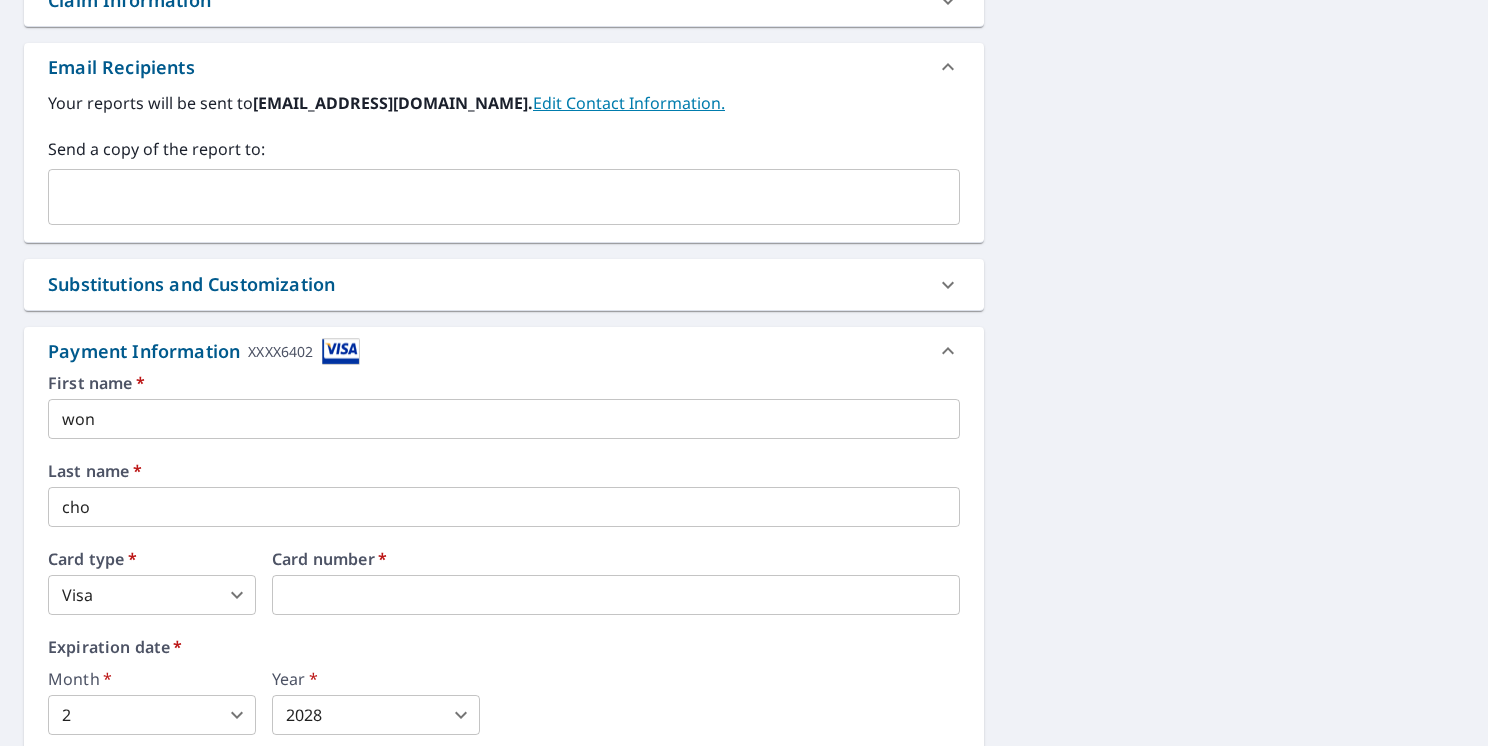 click 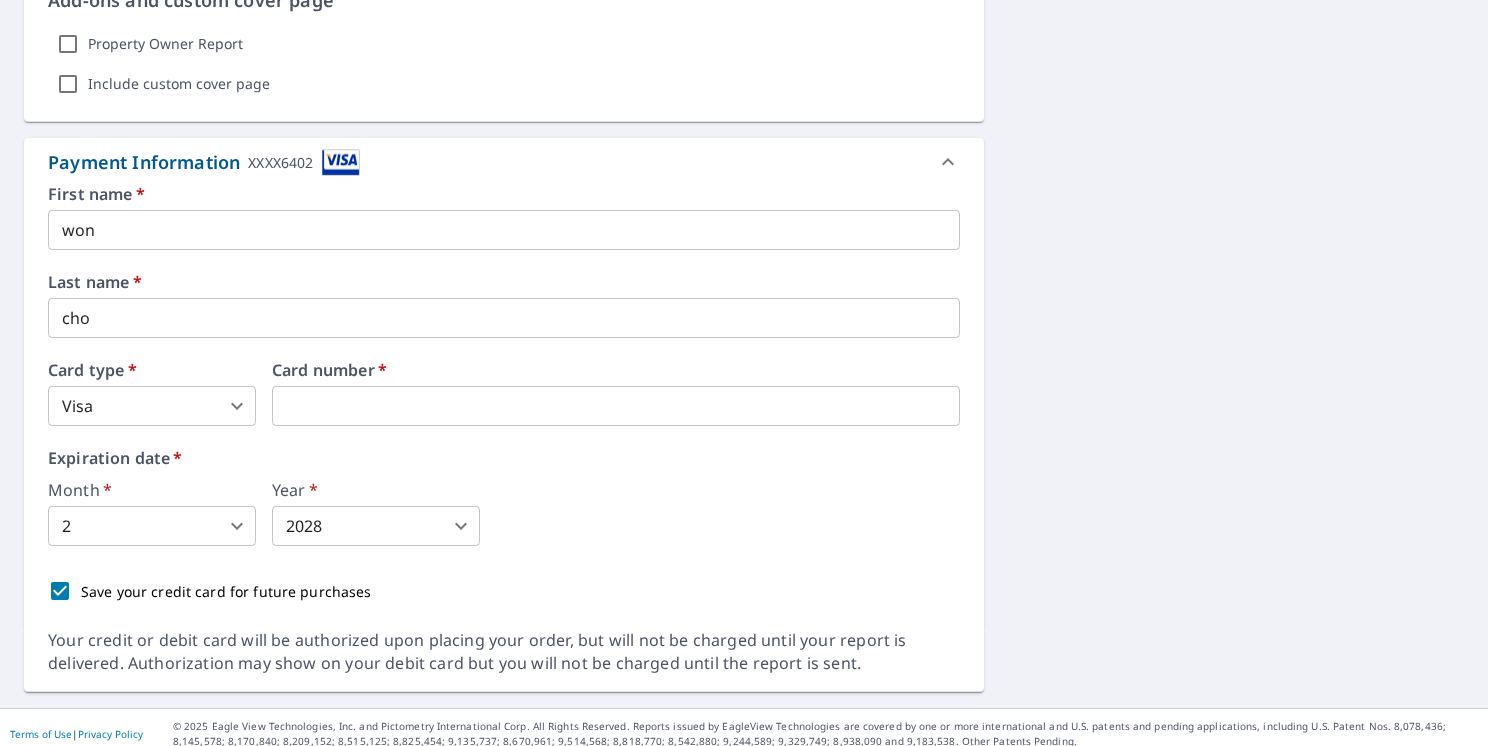 scroll, scrollTop: 1560, scrollLeft: 0, axis: vertical 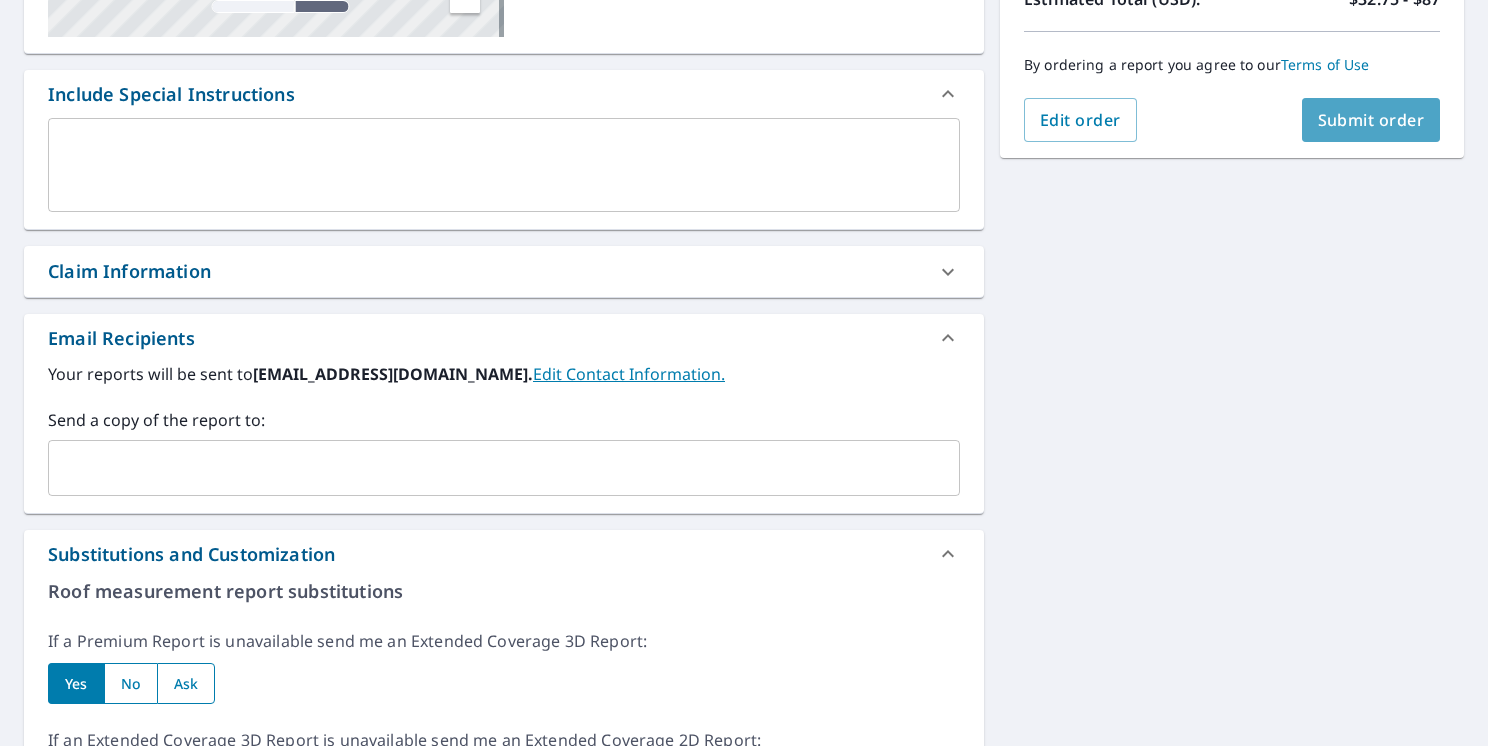 click on "Submit order" at bounding box center (1371, 120) 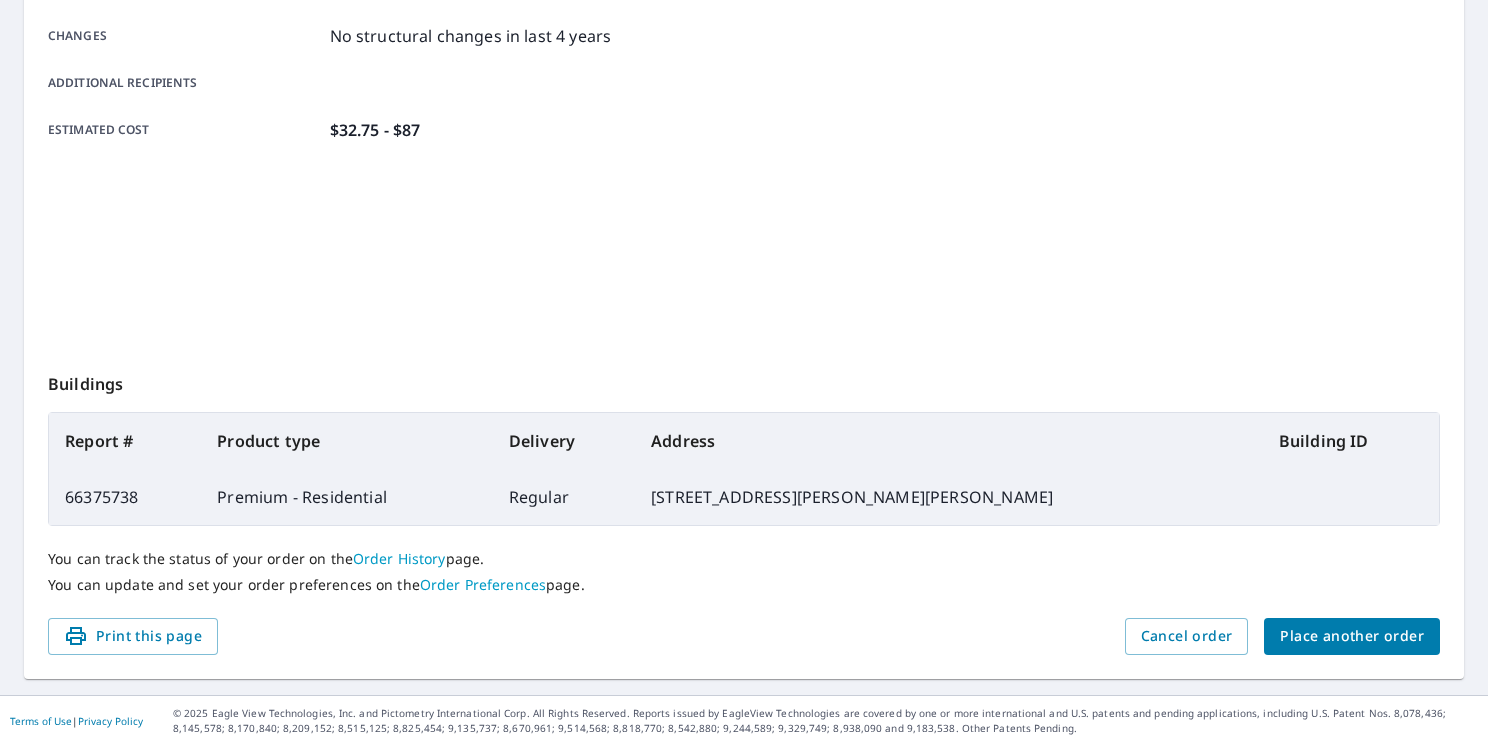 scroll, scrollTop: 429, scrollLeft: 0, axis: vertical 